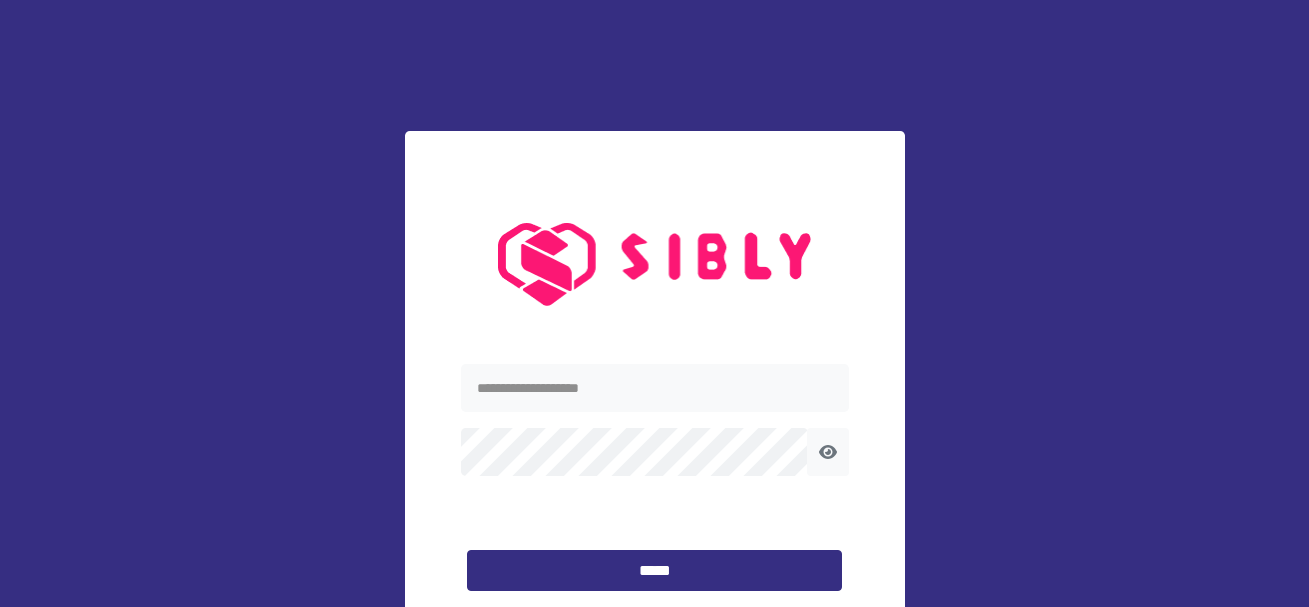 scroll, scrollTop: 0, scrollLeft: 0, axis: both 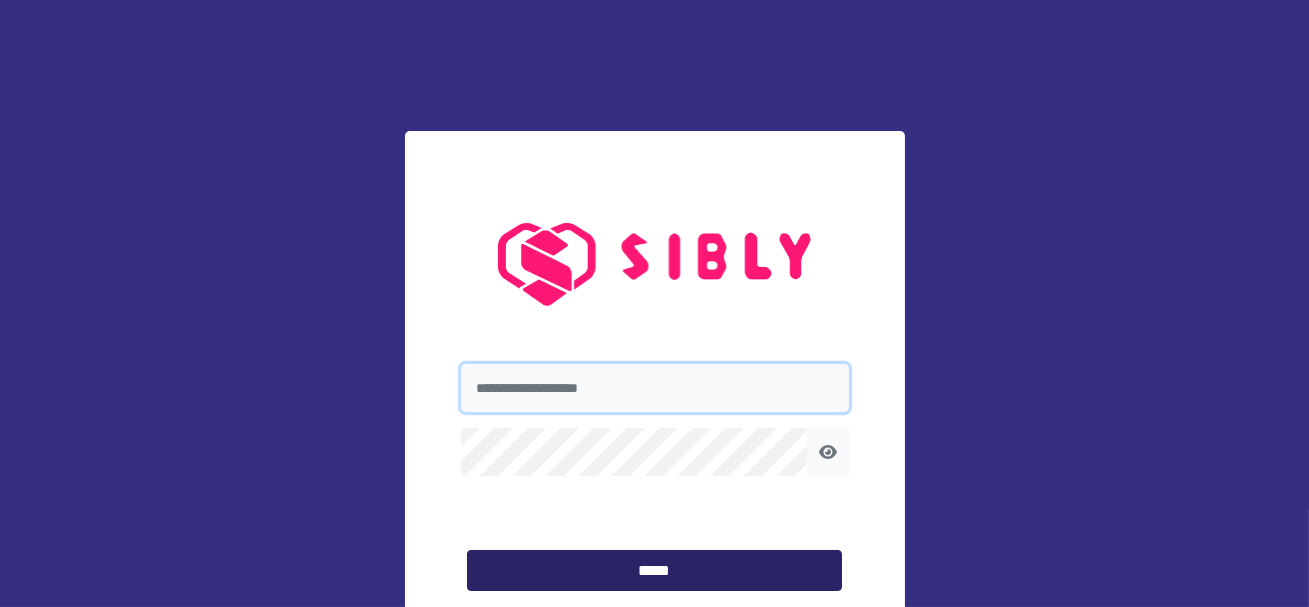 type on "**********" 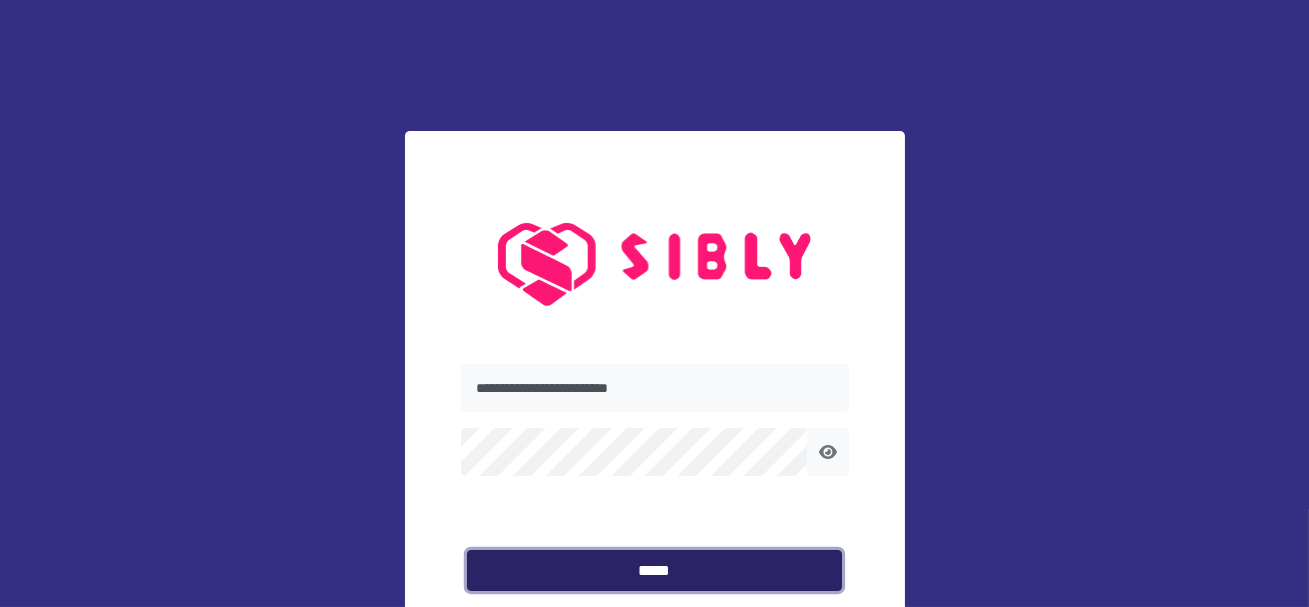 click on "*****" at bounding box center [654, 571] 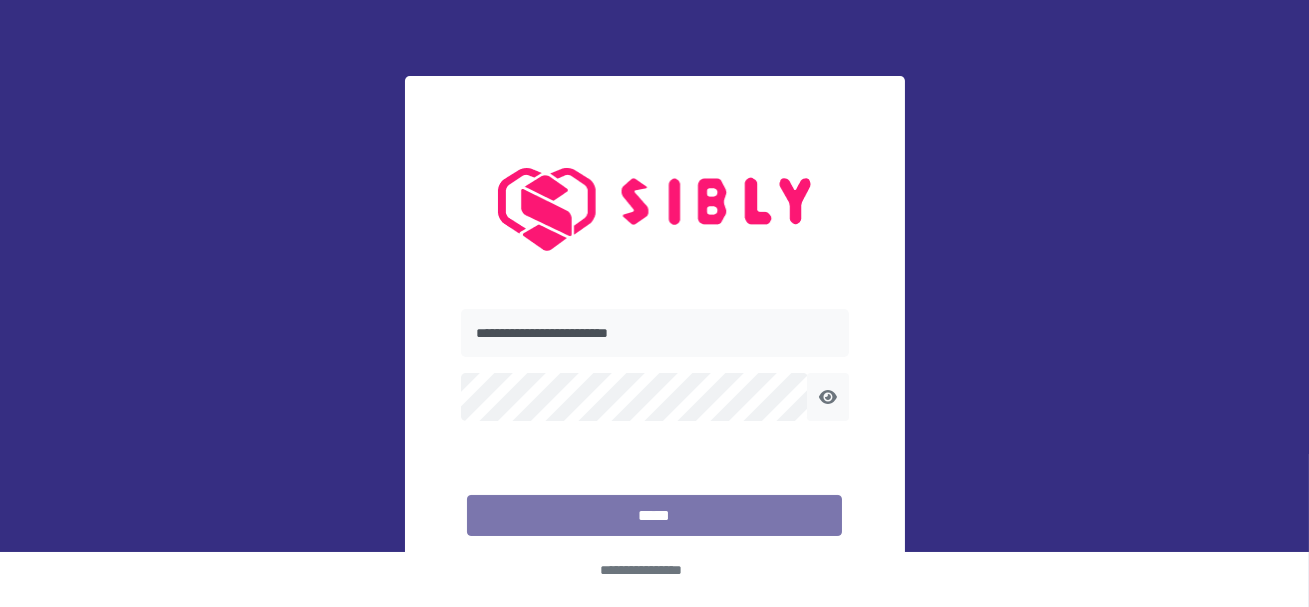 scroll, scrollTop: 73, scrollLeft: 0, axis: vertical 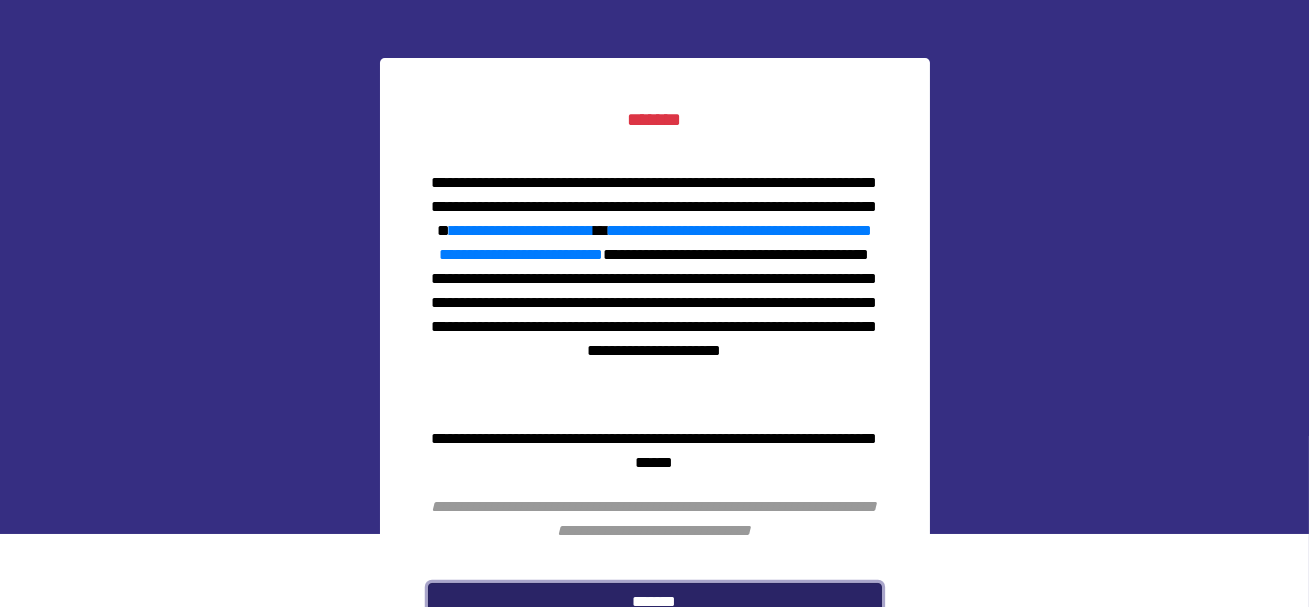 click on "*******" at bounding box center (655, 602) 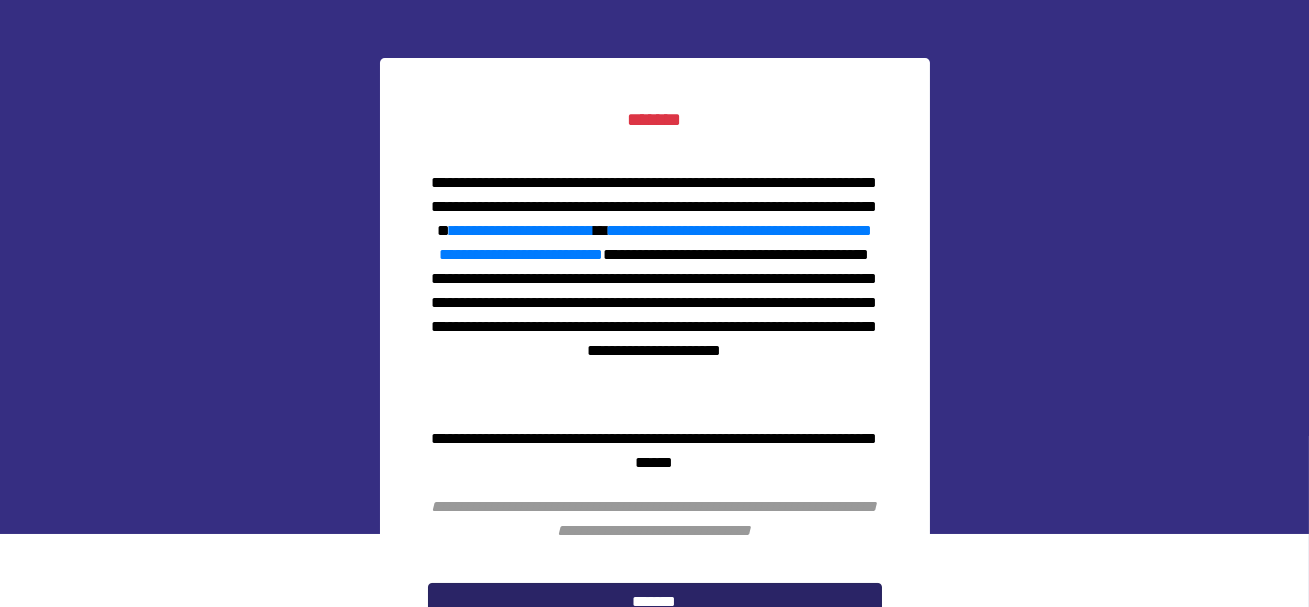 scroll, scrollTop: 0, scrollLeft: 0, axis: both 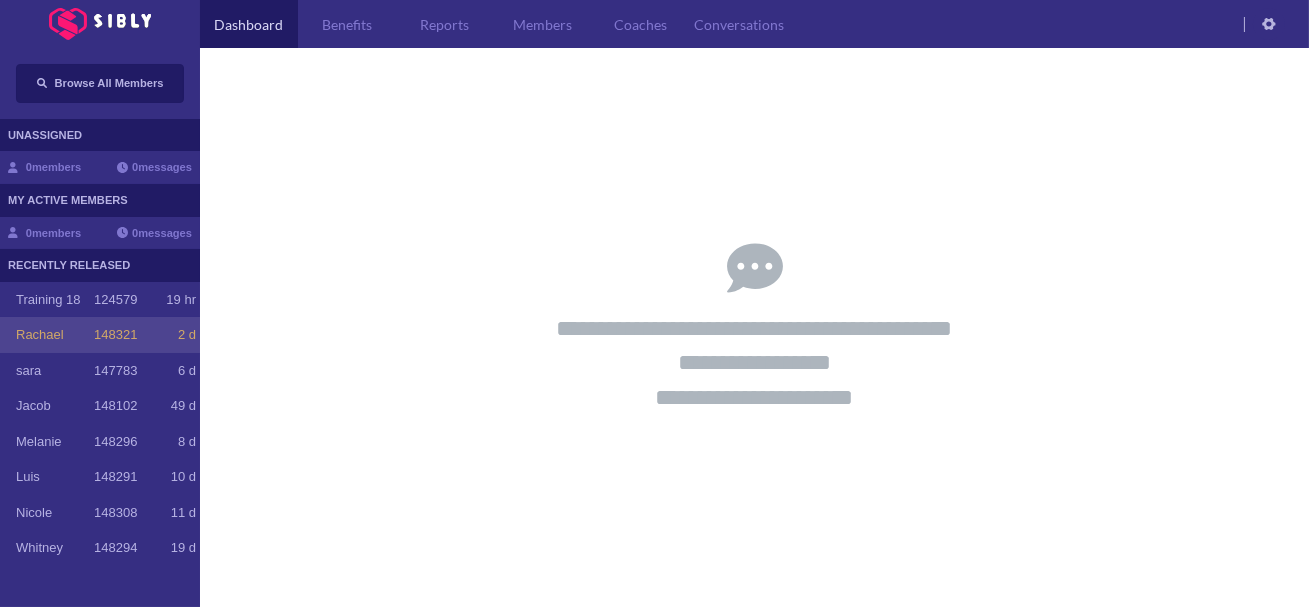 click on "[FIRST] 148321 2 d" at bounding box center (106, 335) 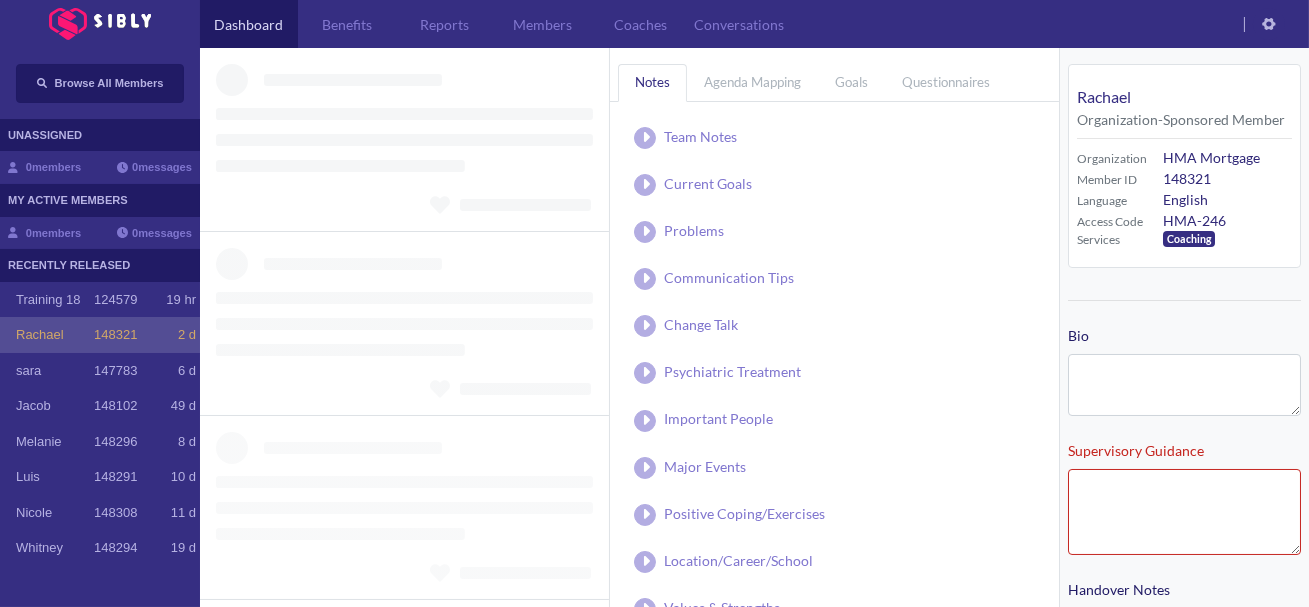 type on "**********" 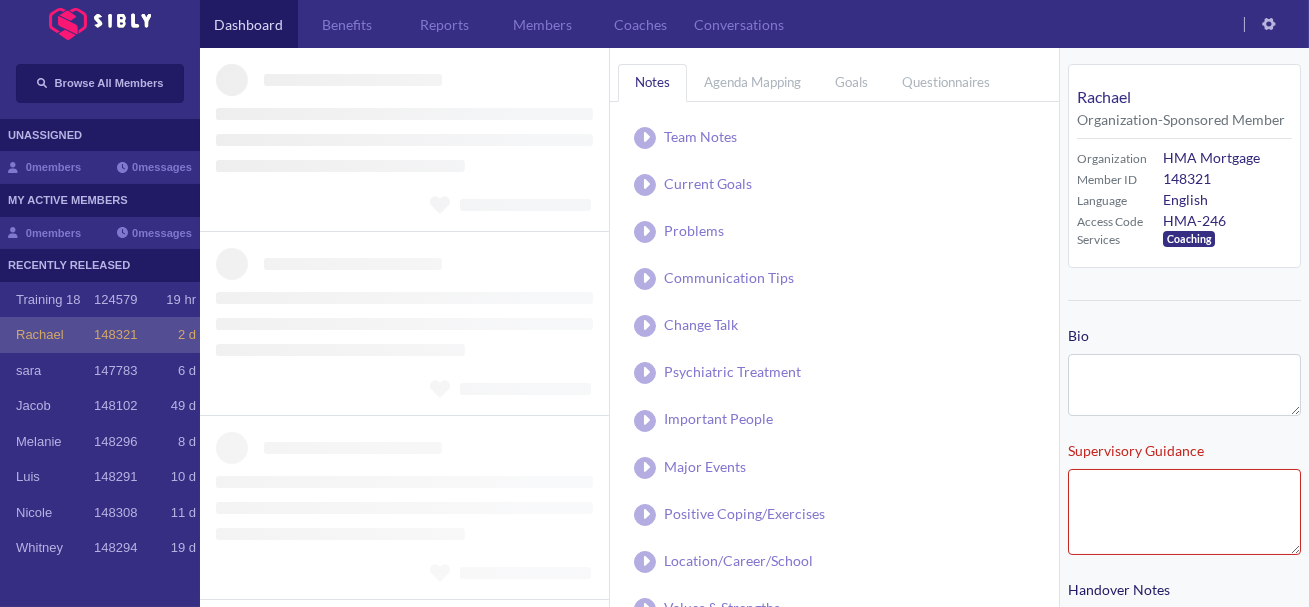 type on "**********" 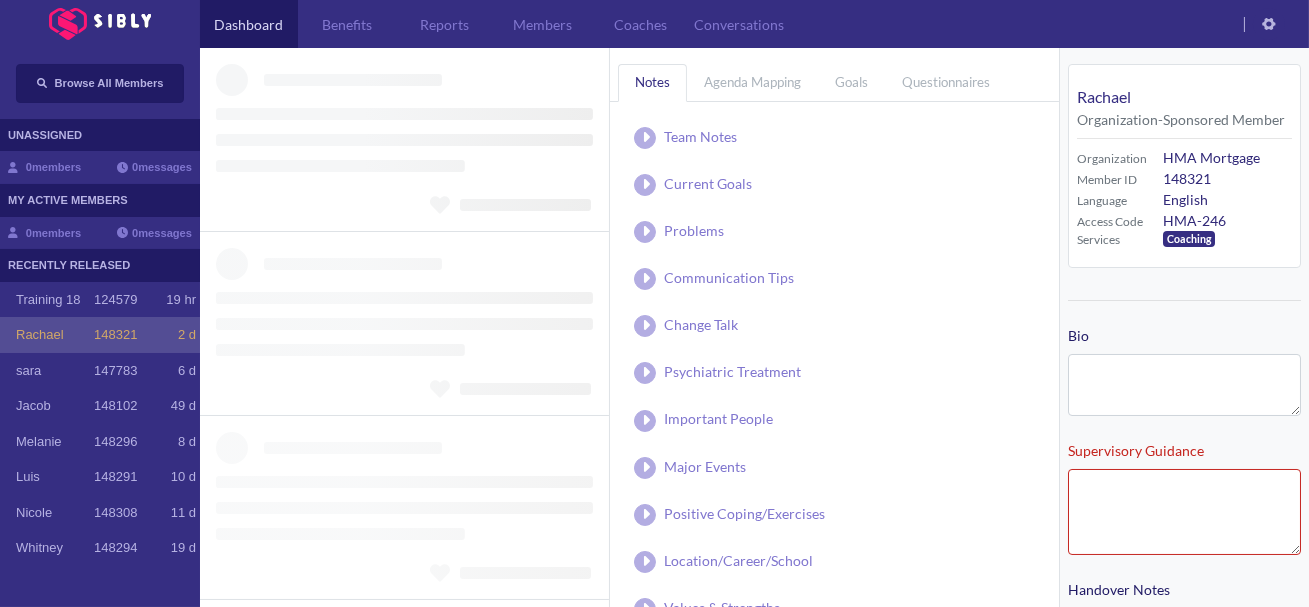 type on "**********" 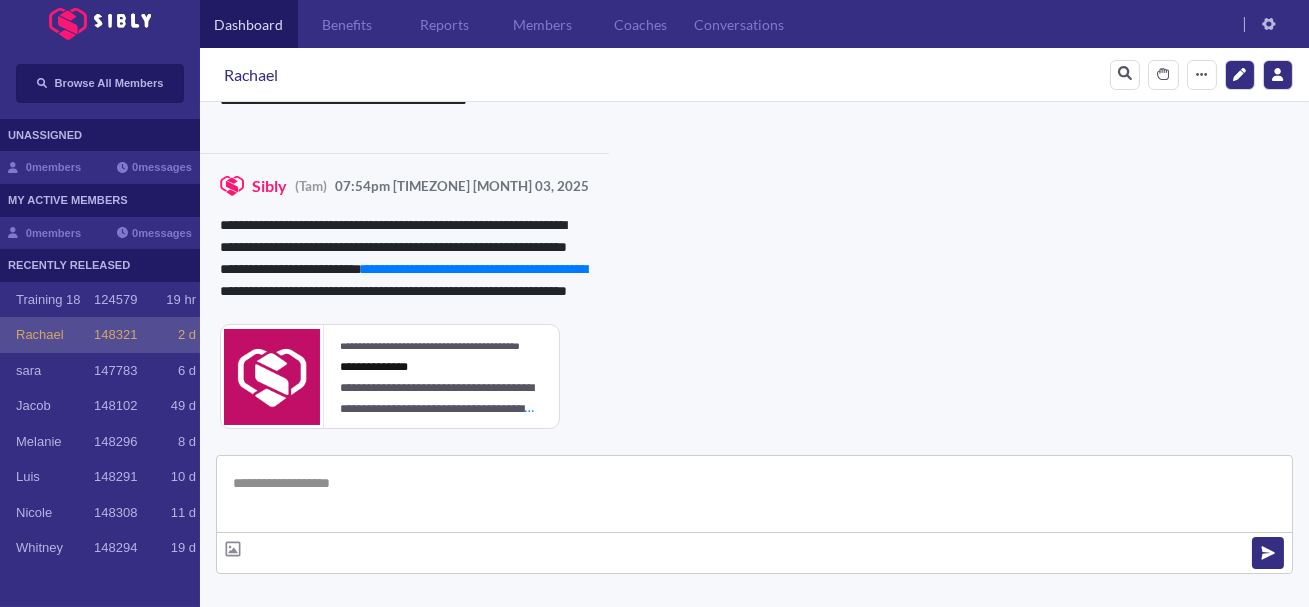 scroll, scrollTop: 1589, scrollLeft: 0, axis: vertical 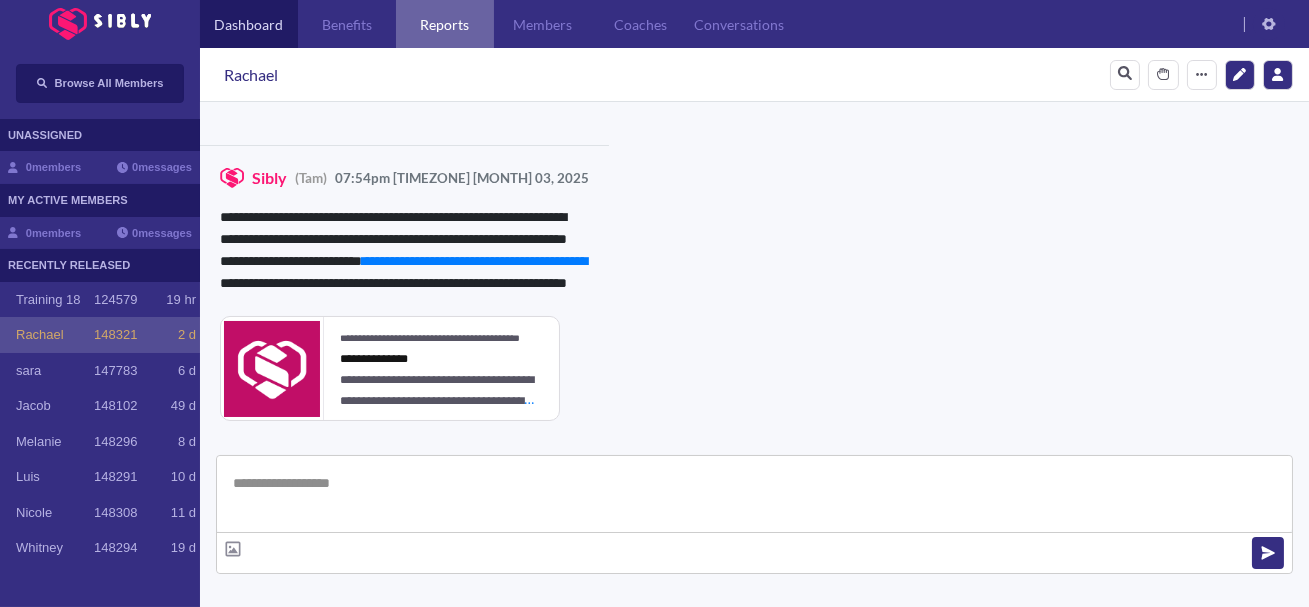 click on "Reports" at bounding box center (445, 24) 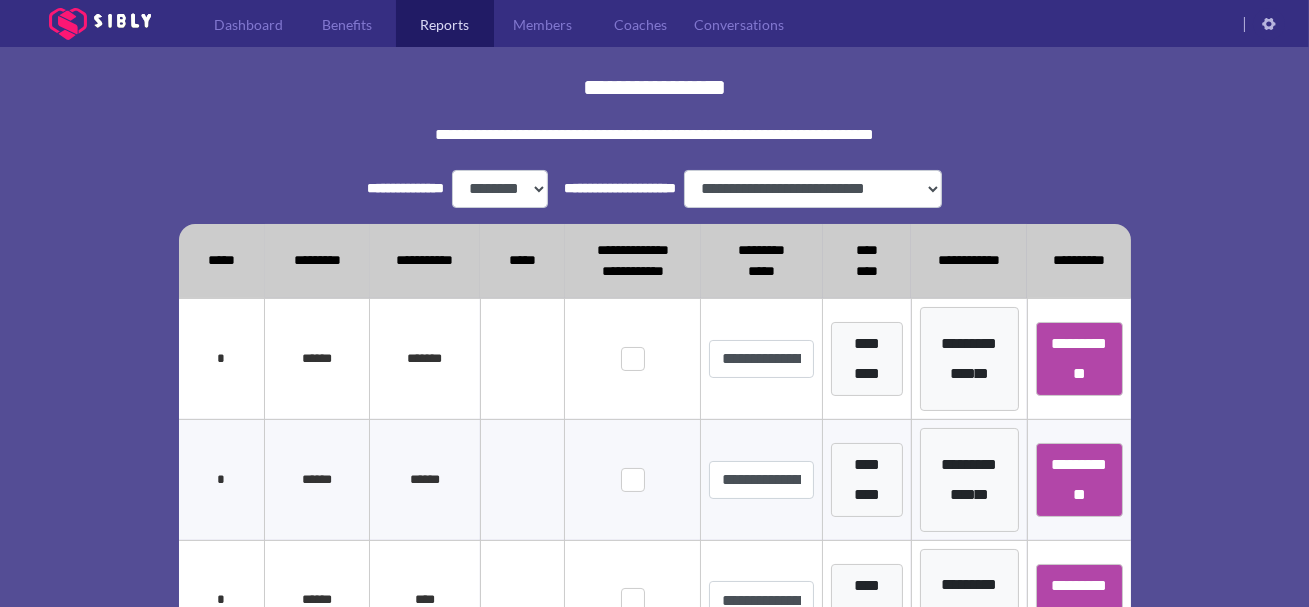 scroll, scrollTop: 351, scrollLeft: 0, axis: vertical 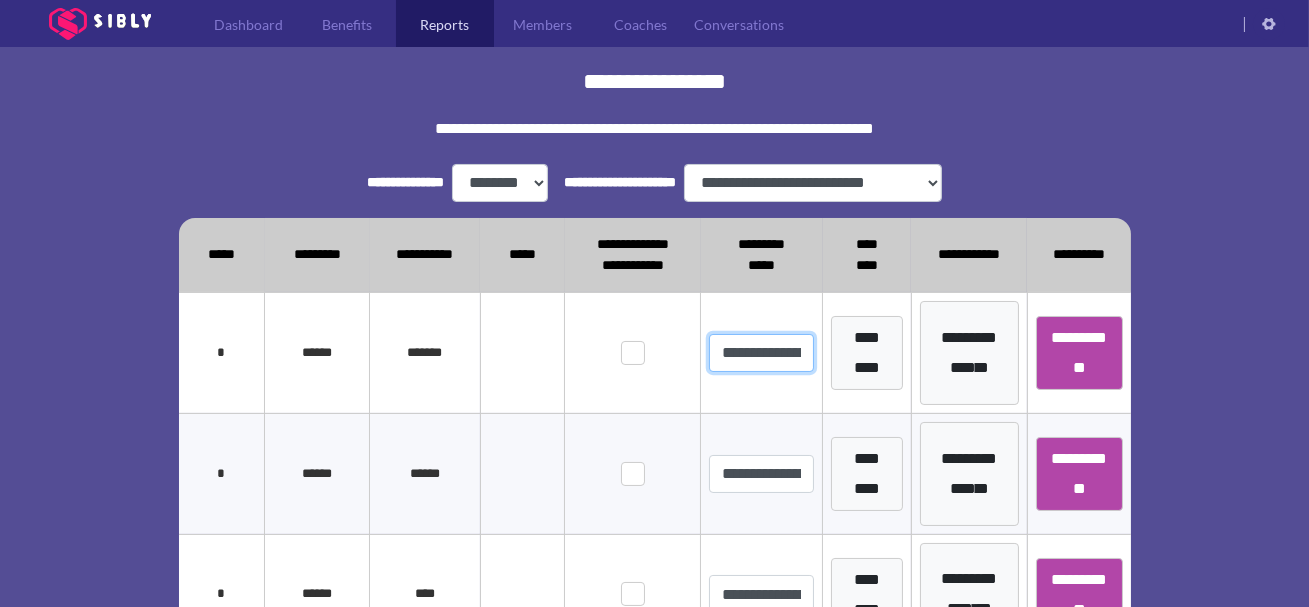 click on "**********" at bounding box center [761, 353] 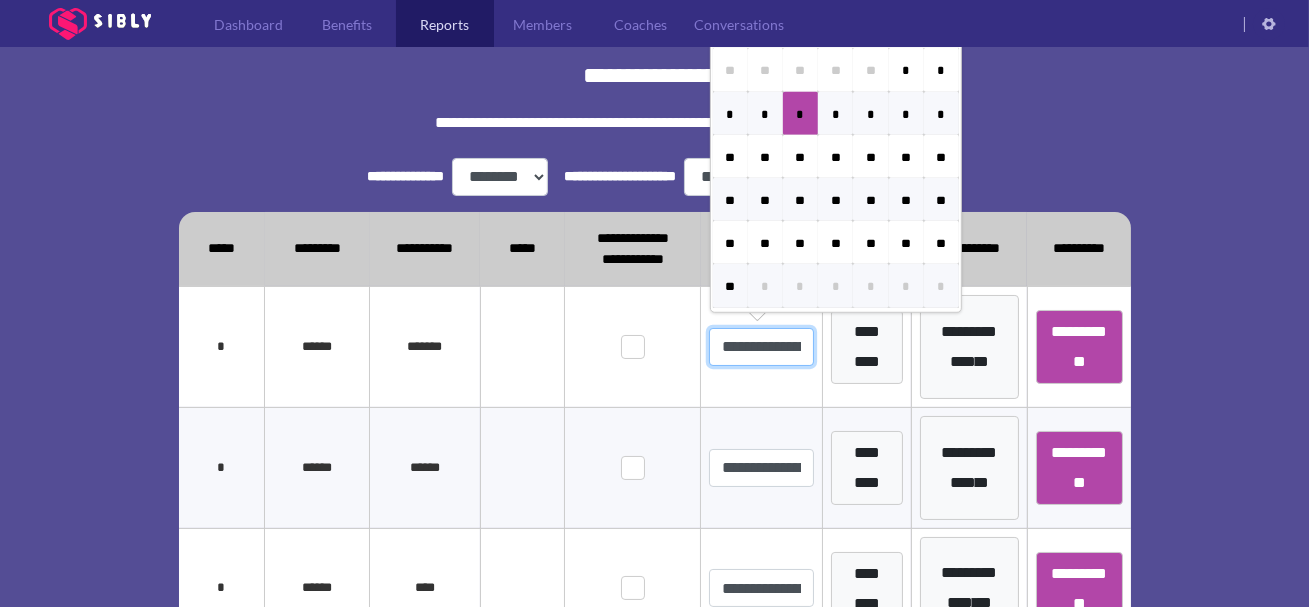 scroll, scrollTop: 372, scrollLeft: 0, axis: vertical 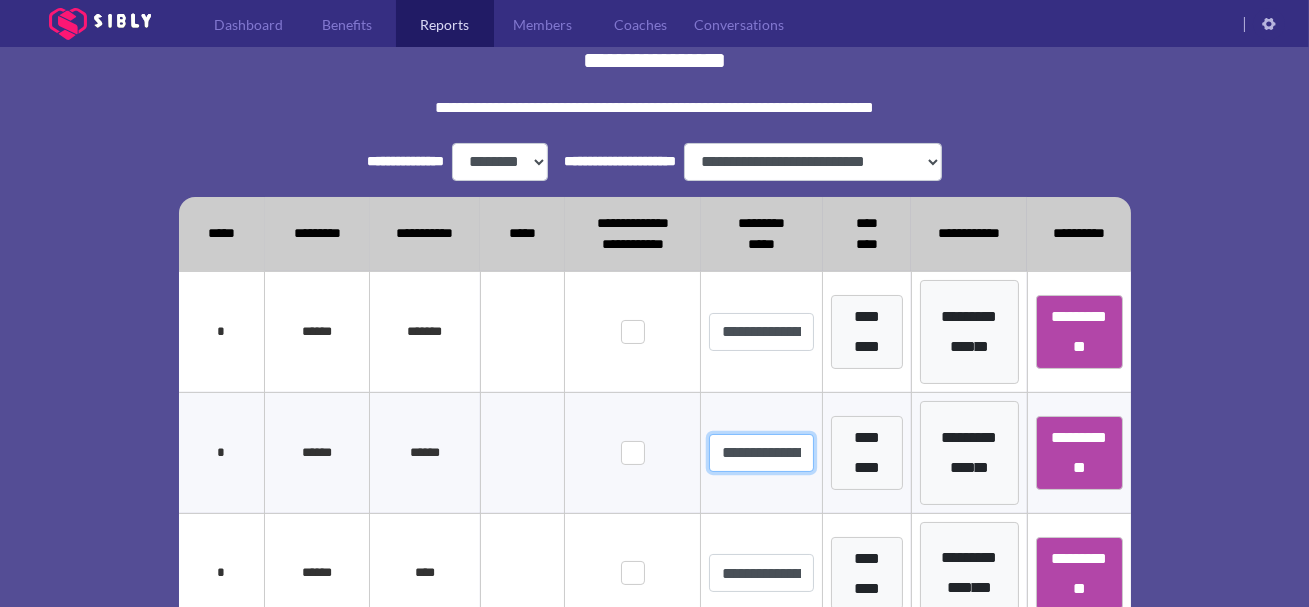click on "**********" at bounding box center (761, 453) 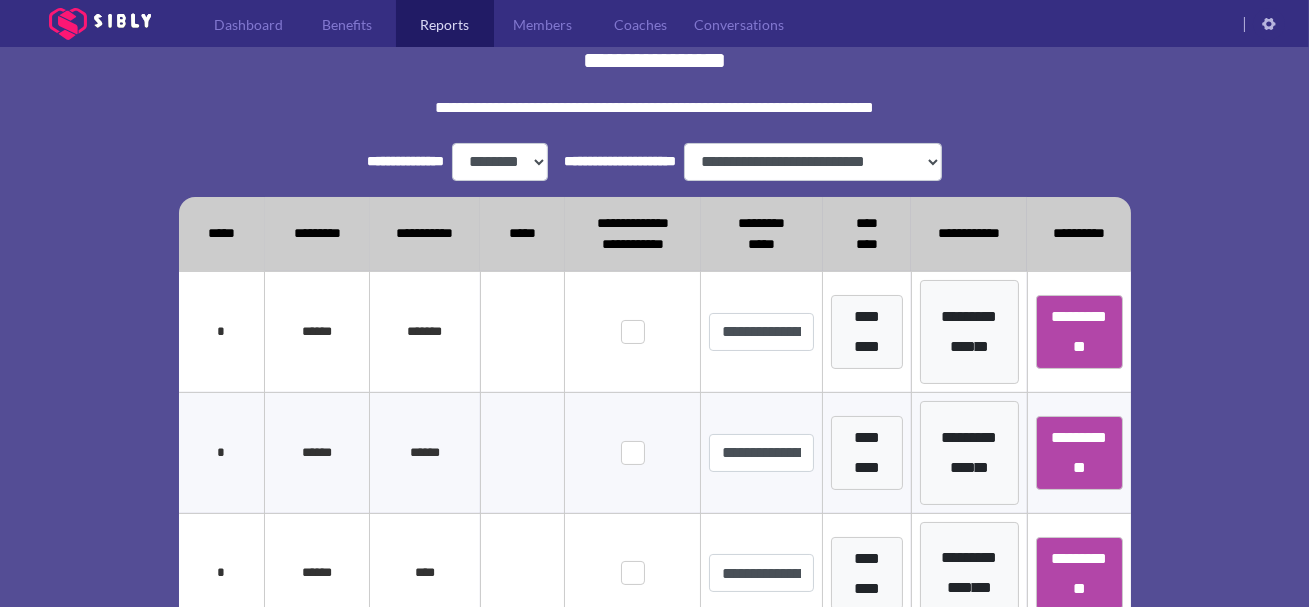 click at bounding box center [522, 331] 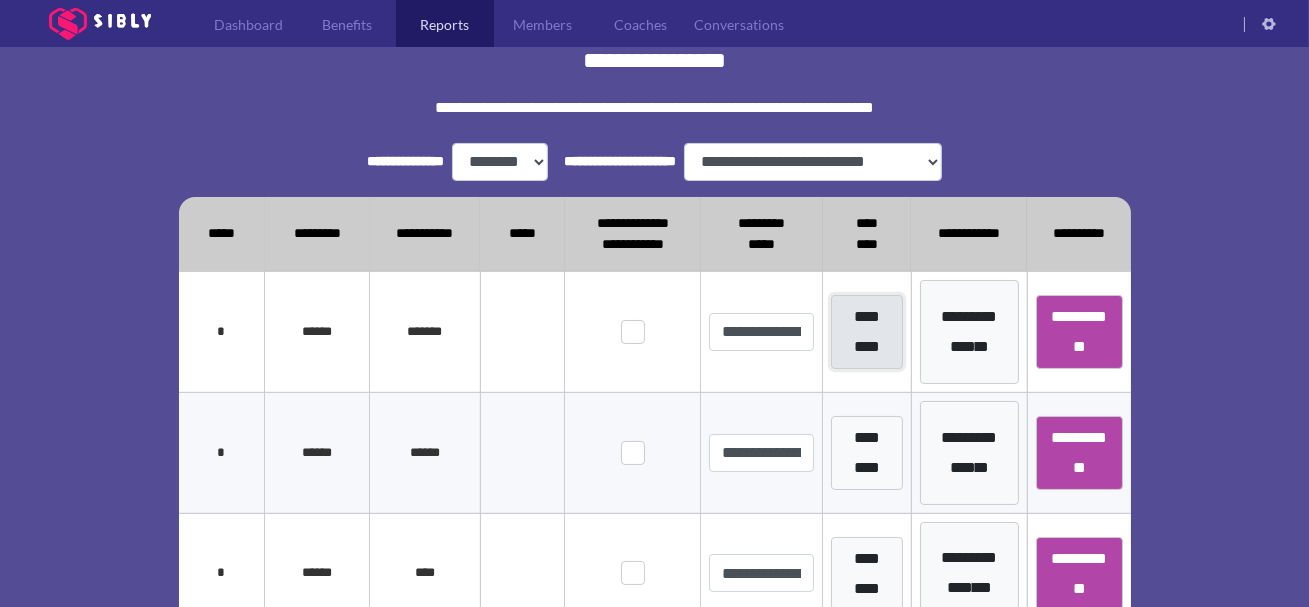 click on "*********" at bounding box center (866, 332) 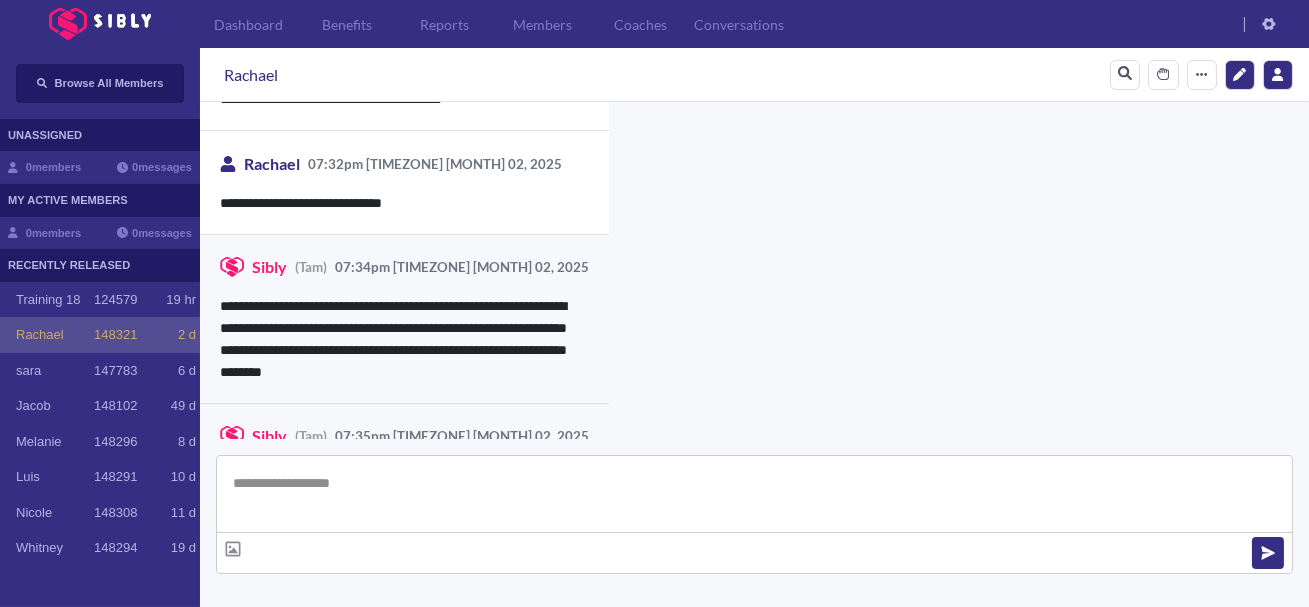 scroll, scrollTop: 782, scrollLeft: 0, axis: vertical 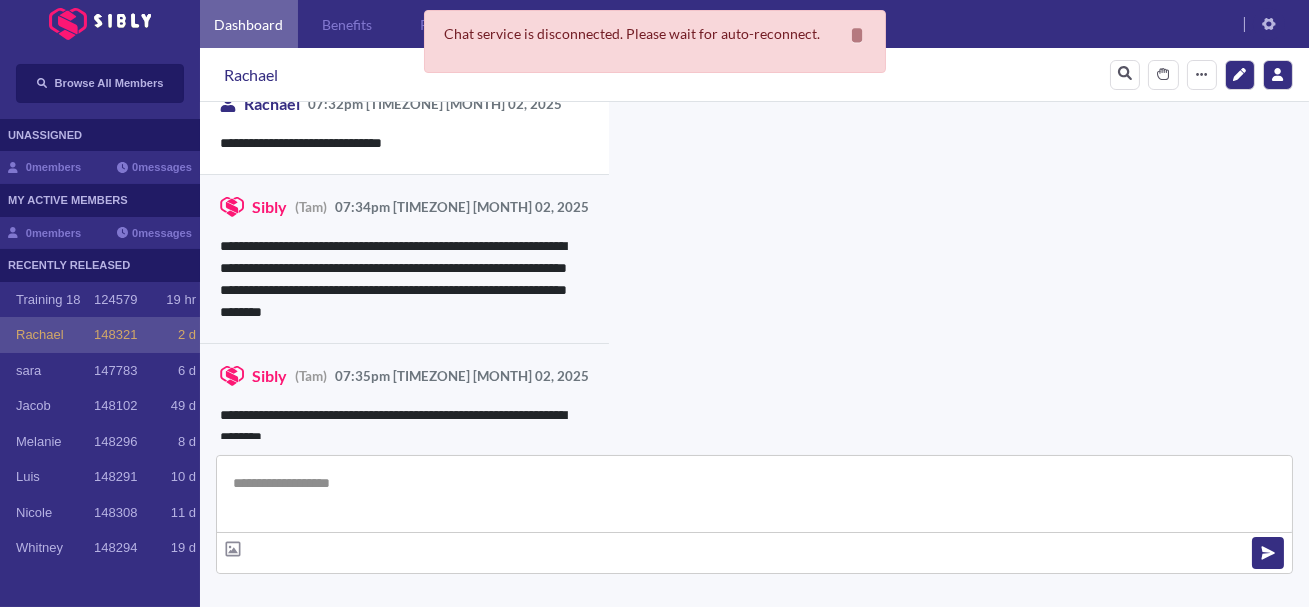 click on "Dashboard" at bounding box center (249, 24) 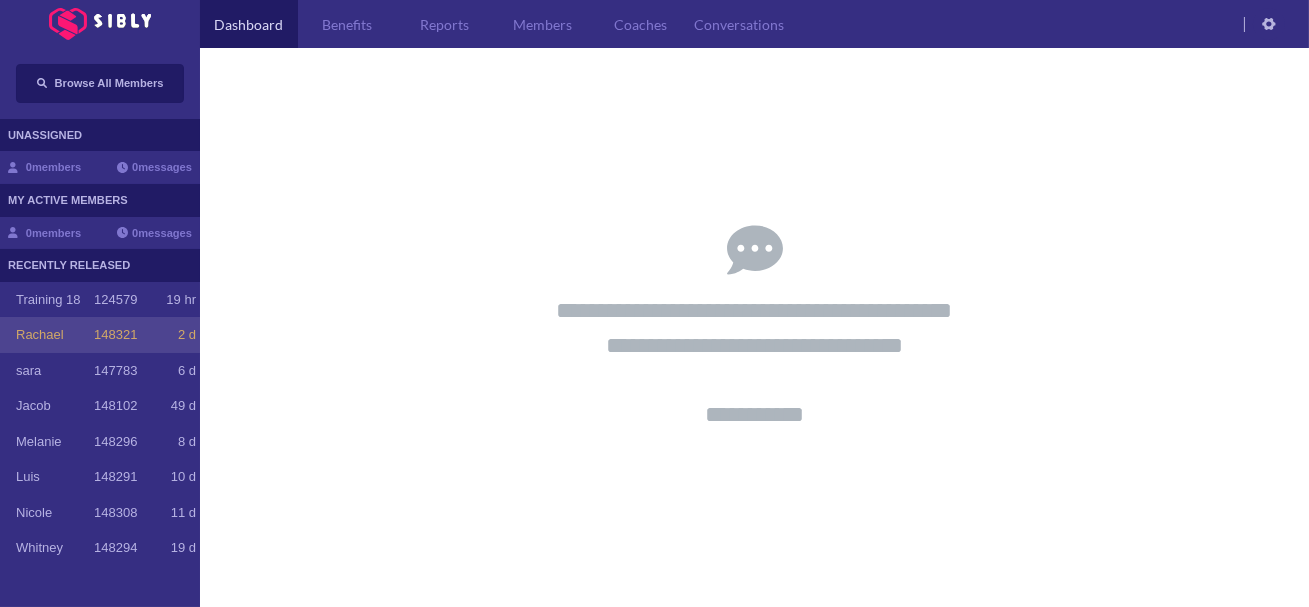 click on "148321" at bounding box center (115, 335) 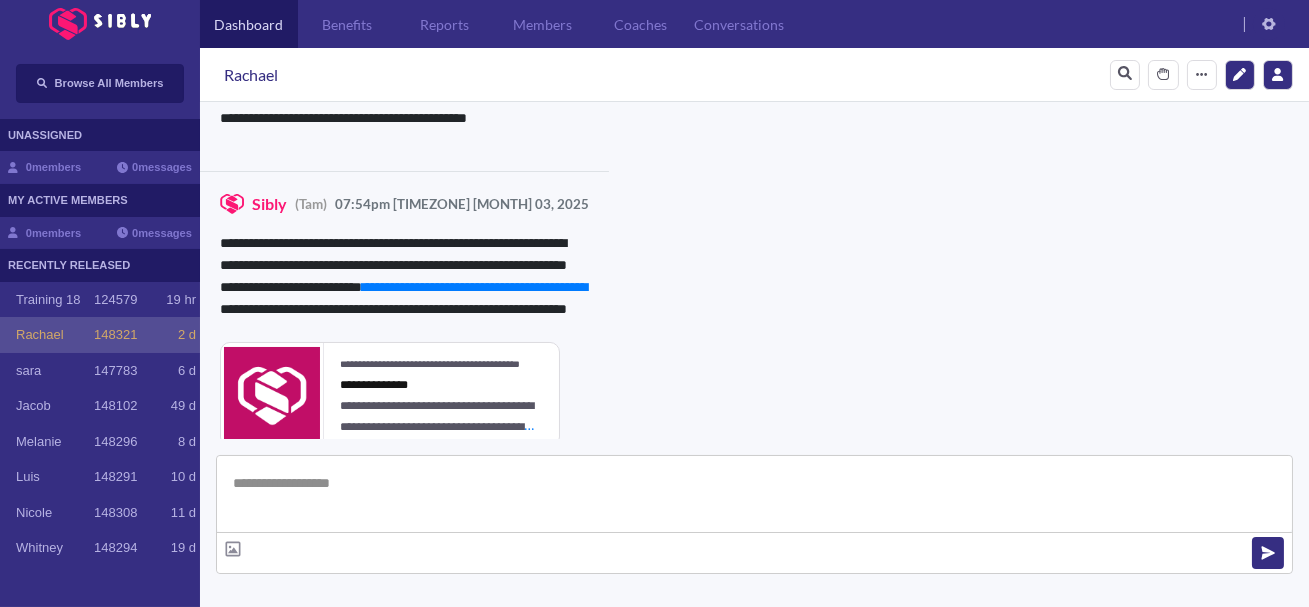 scroll, scrollTop: 1589, scrollLeft: 0, axis: vertical 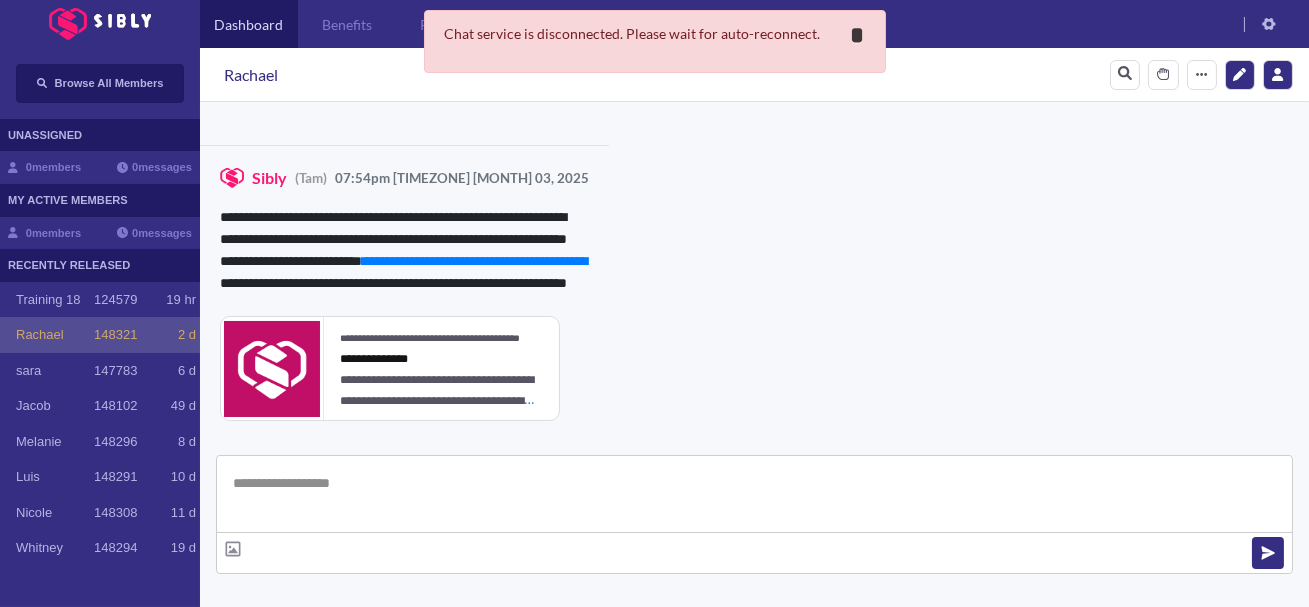 click on "*" at bounding box center (858, 35) 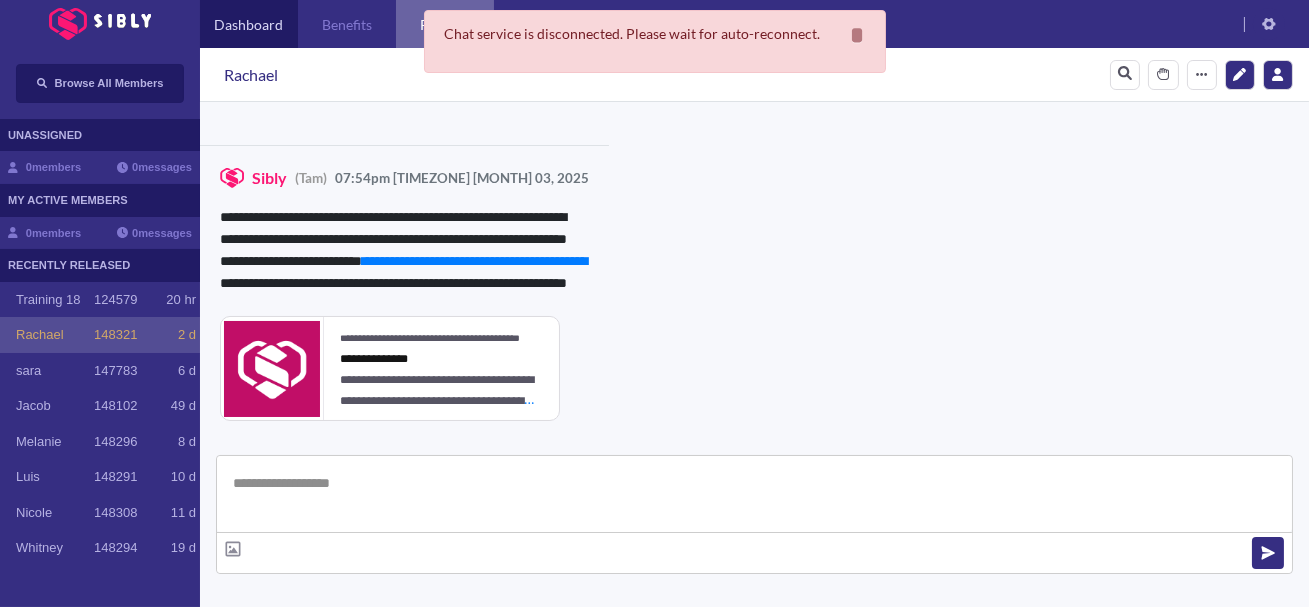 click on "Reports" at bounding box center (445, 24) 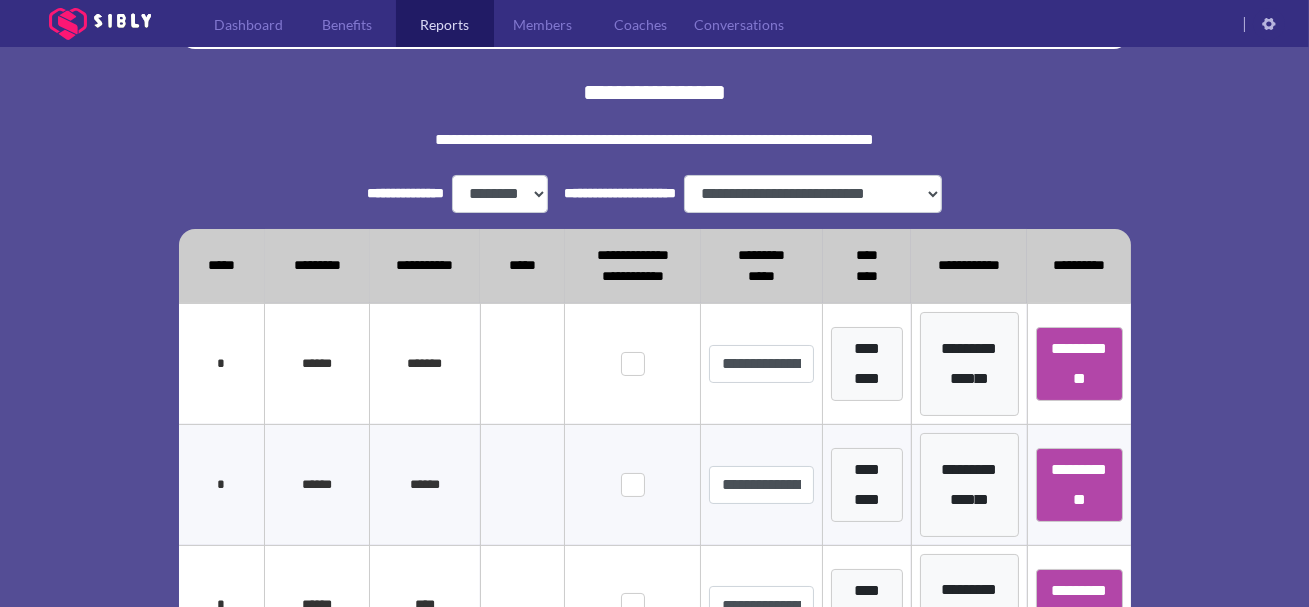 scroll, scrollTop: 354, scrollLeft: 0, axis: vertical 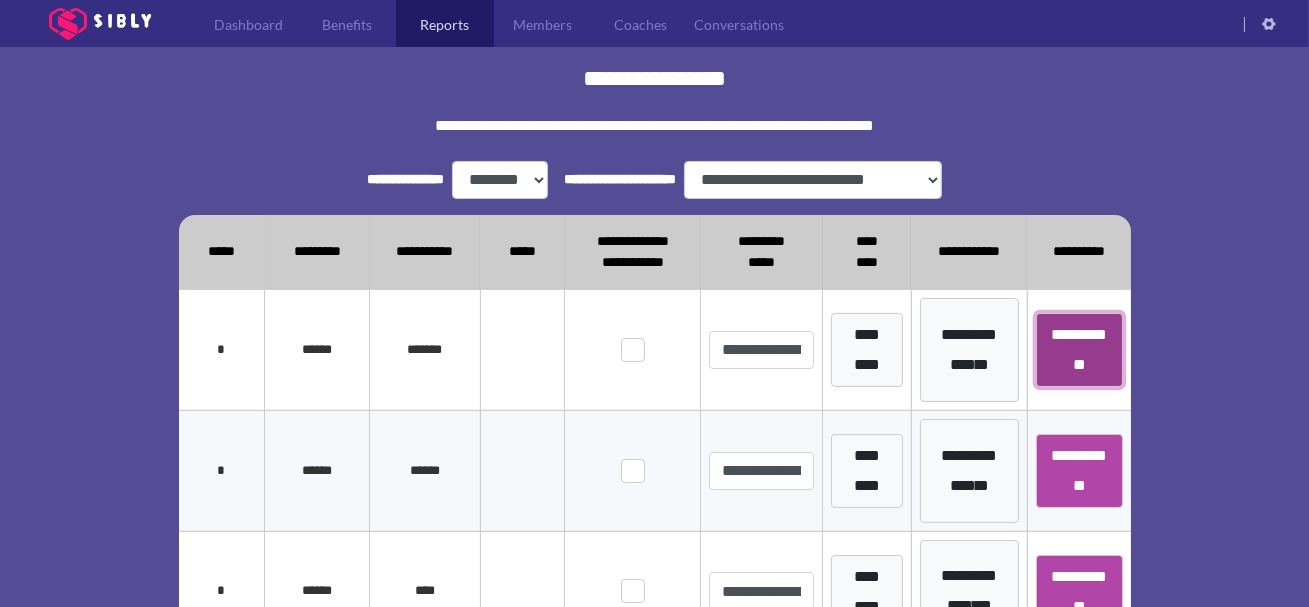 click on "**********" at bounding box center (1079, 350) 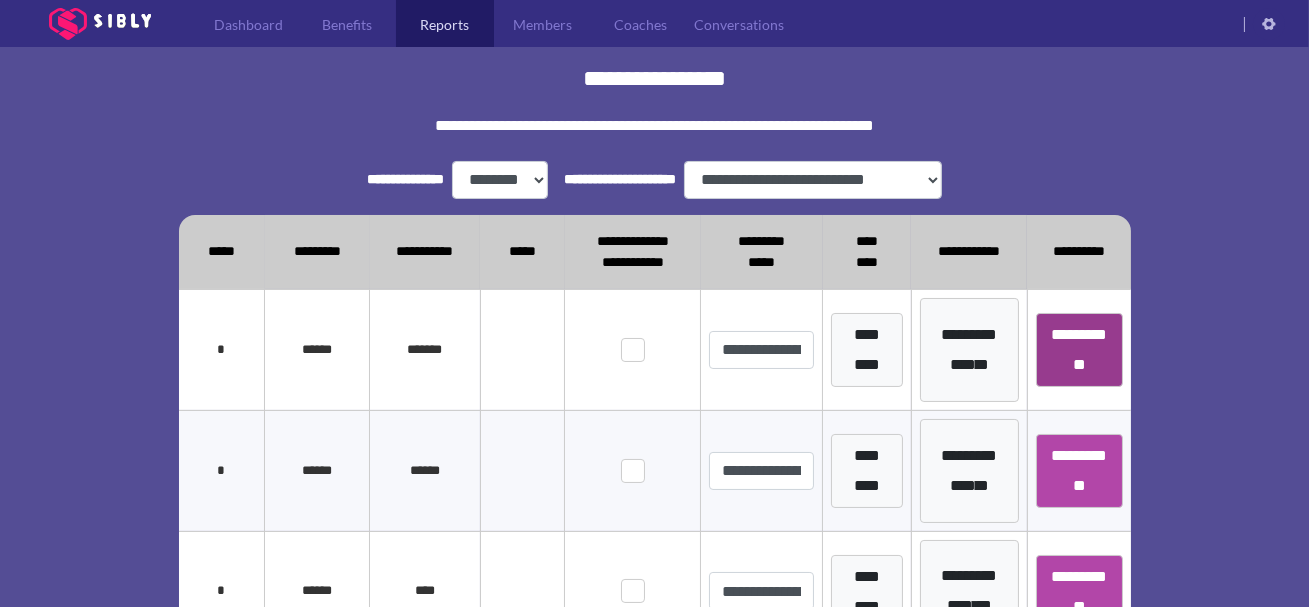 select on "*" 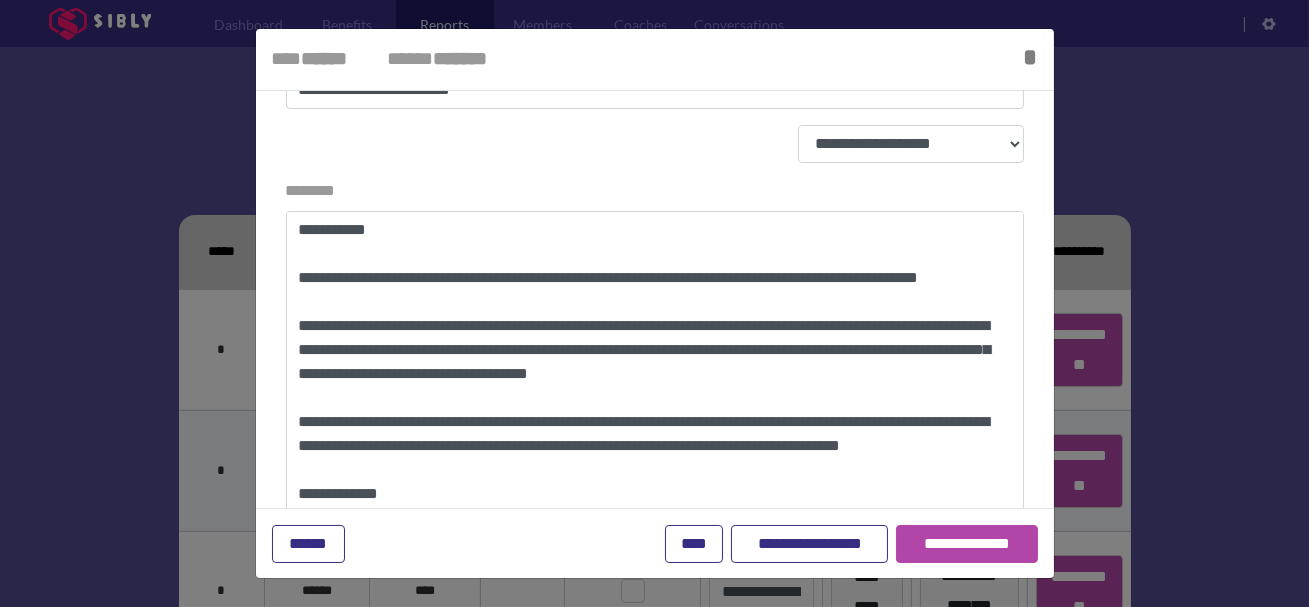 scroll, scrollTop: 69, scrollLeft: 0, axis: vertical 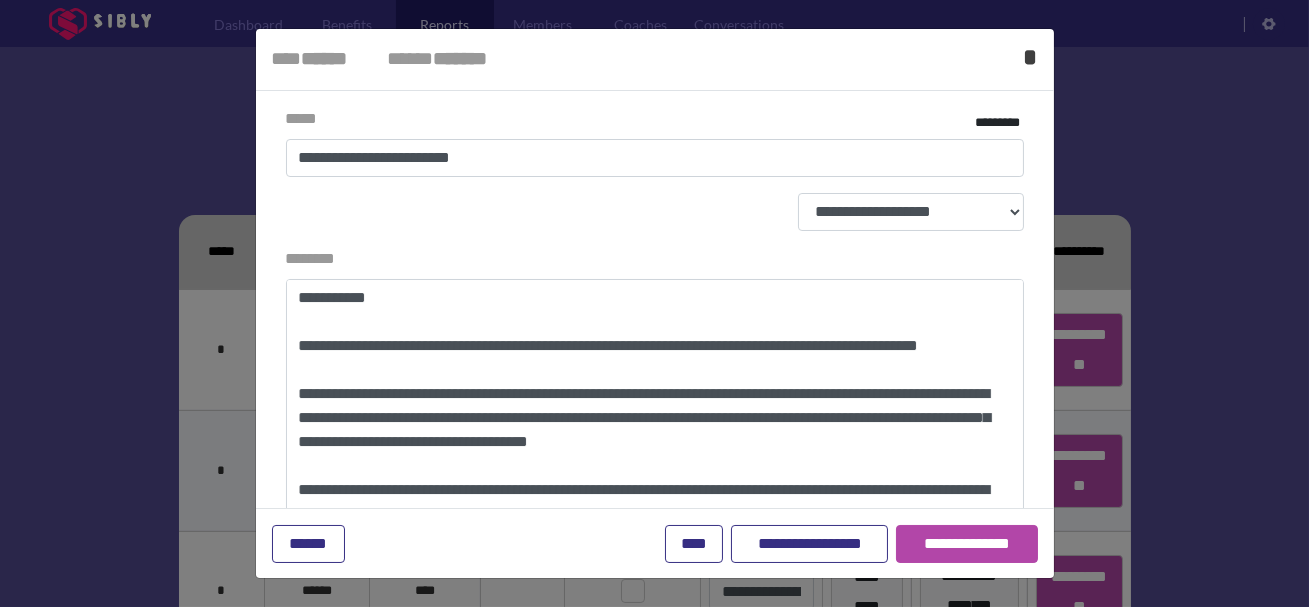 click on "*" at bounding box center (1031, 57) 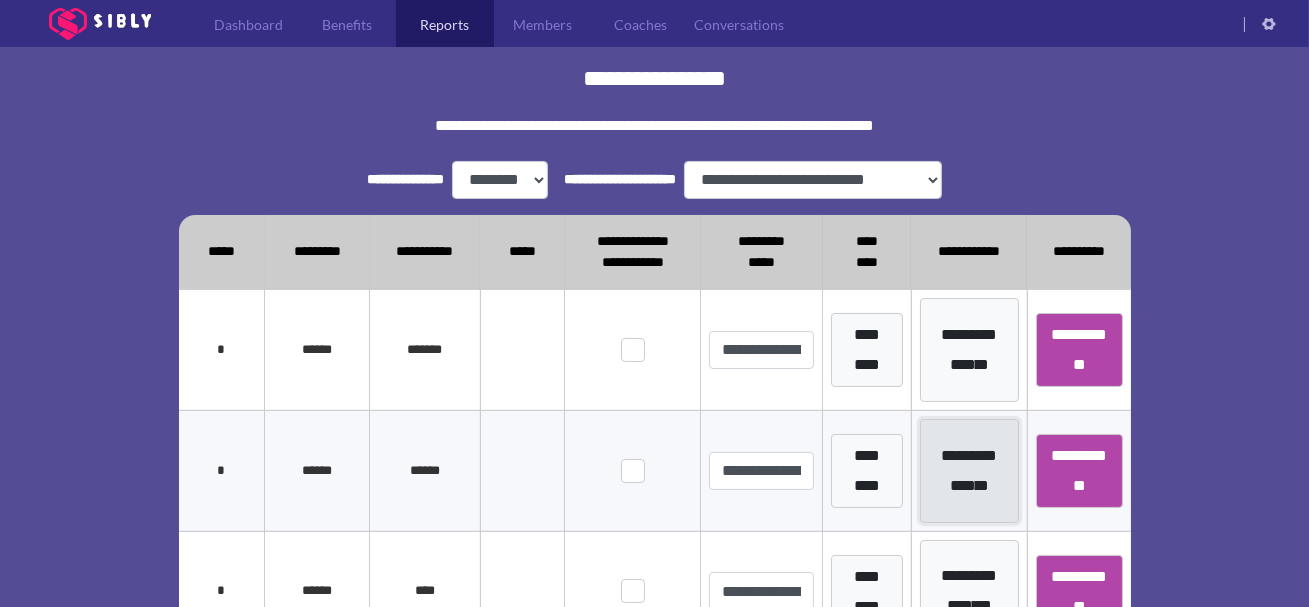 click on "**********" at bounding box center (969, 471) 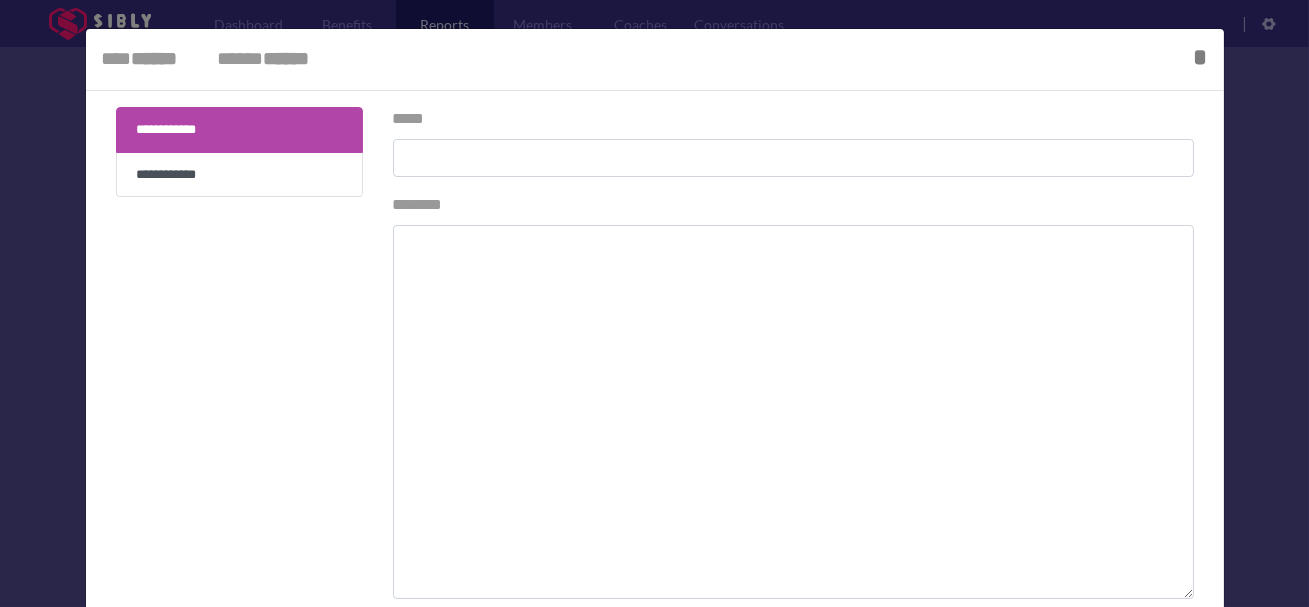 type on "**********" 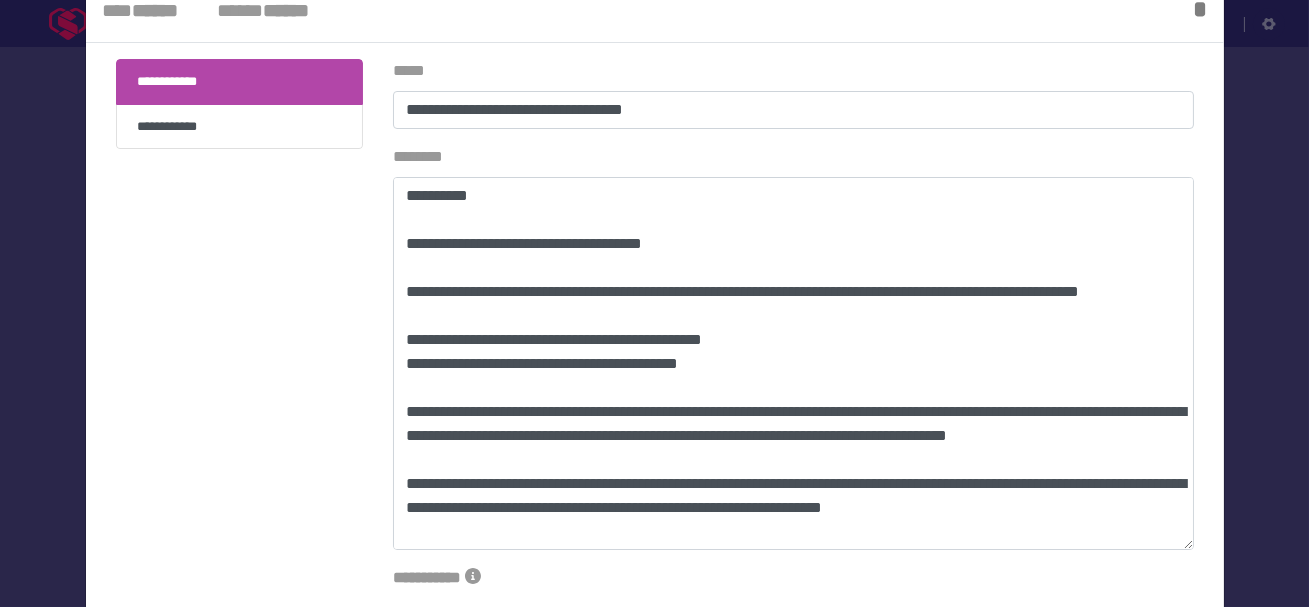 scroll, scrollTop: 46, scrollLeft: 0, axis: vertical 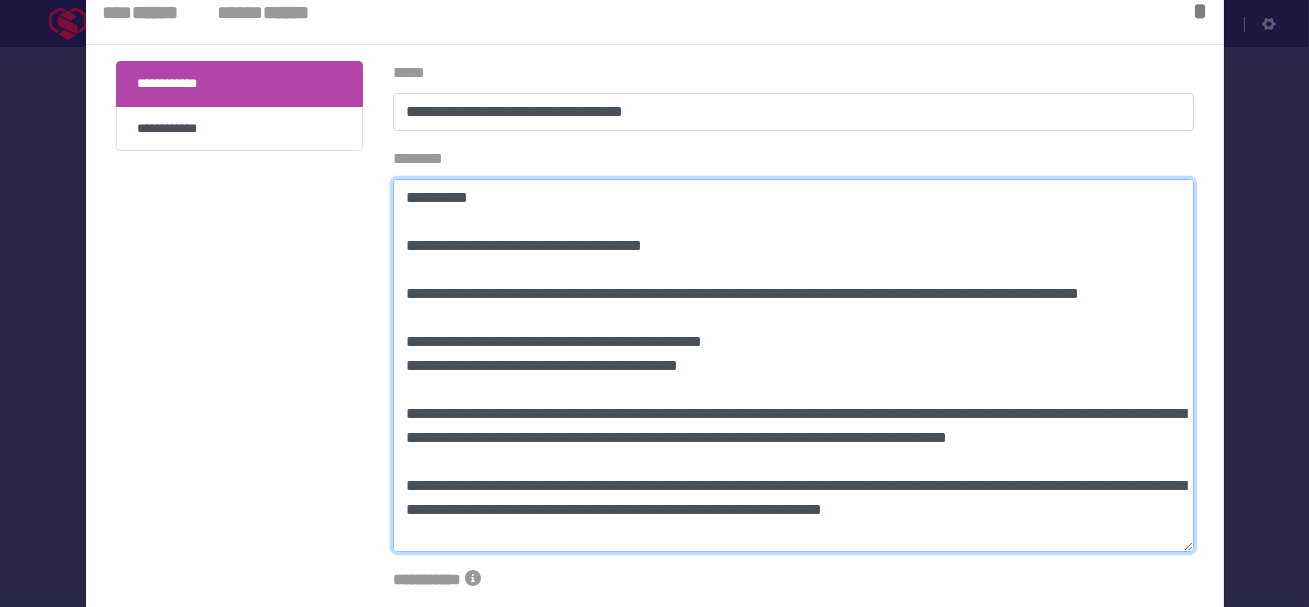 drag, startPoint x: 708, startPoint y: 371, endPoint x: 401, endPoint y: 343, distance: 308.27423 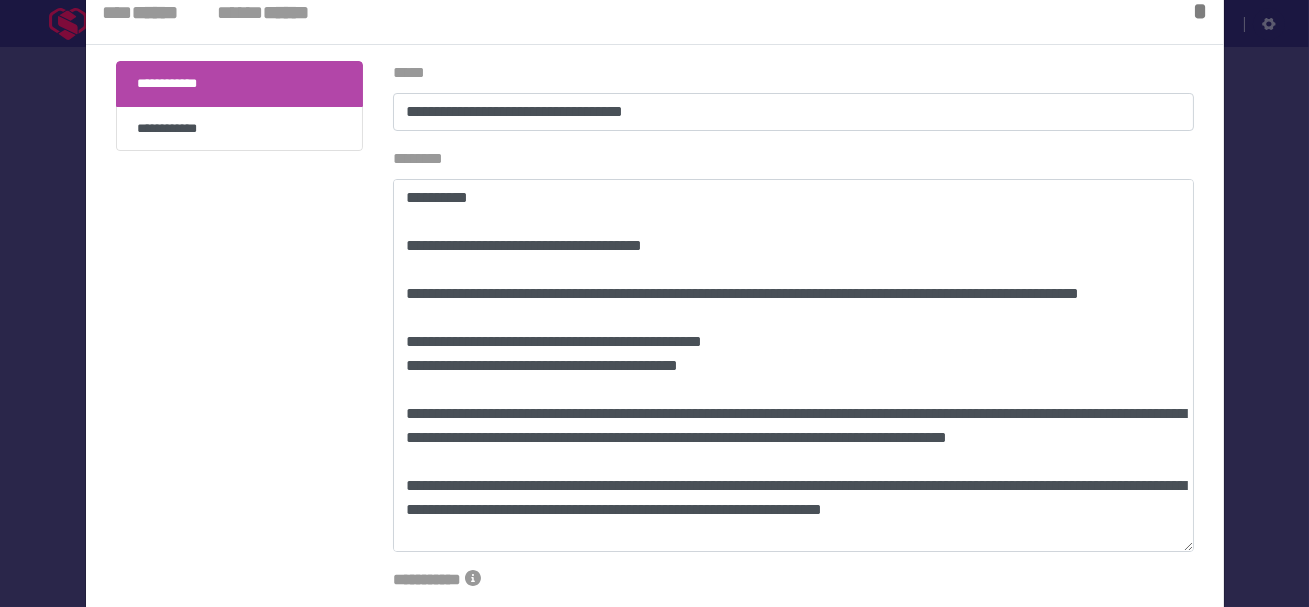 click at bounding box center (654, 303) 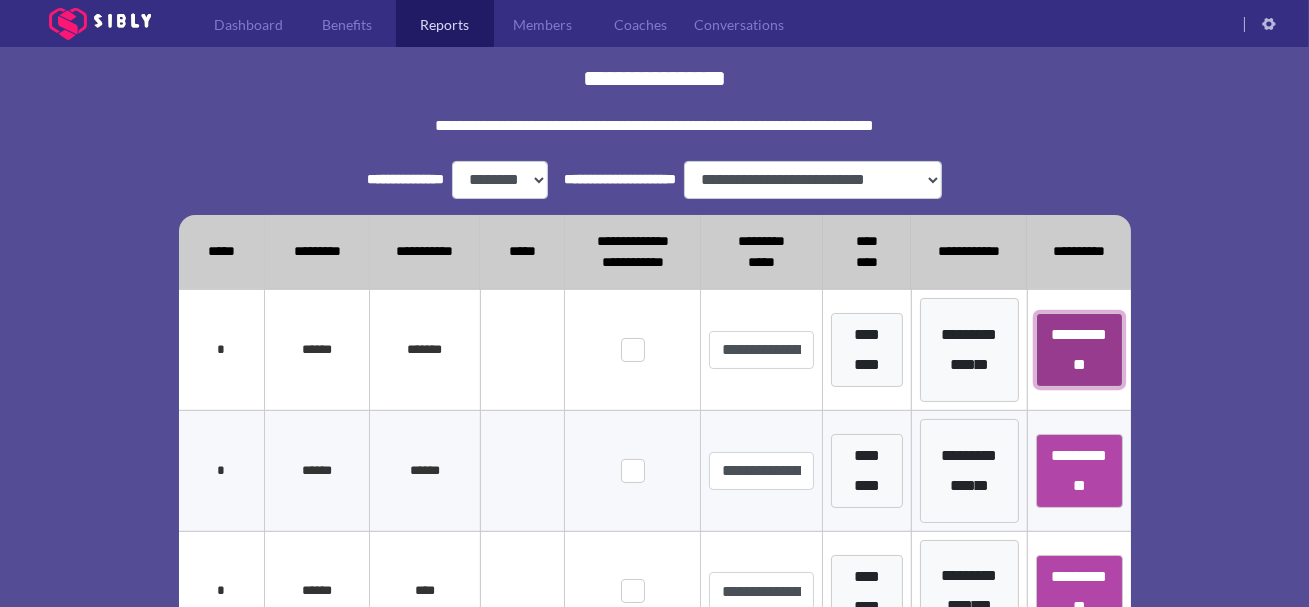 click on "**********" at bounding box center [1079, 350] 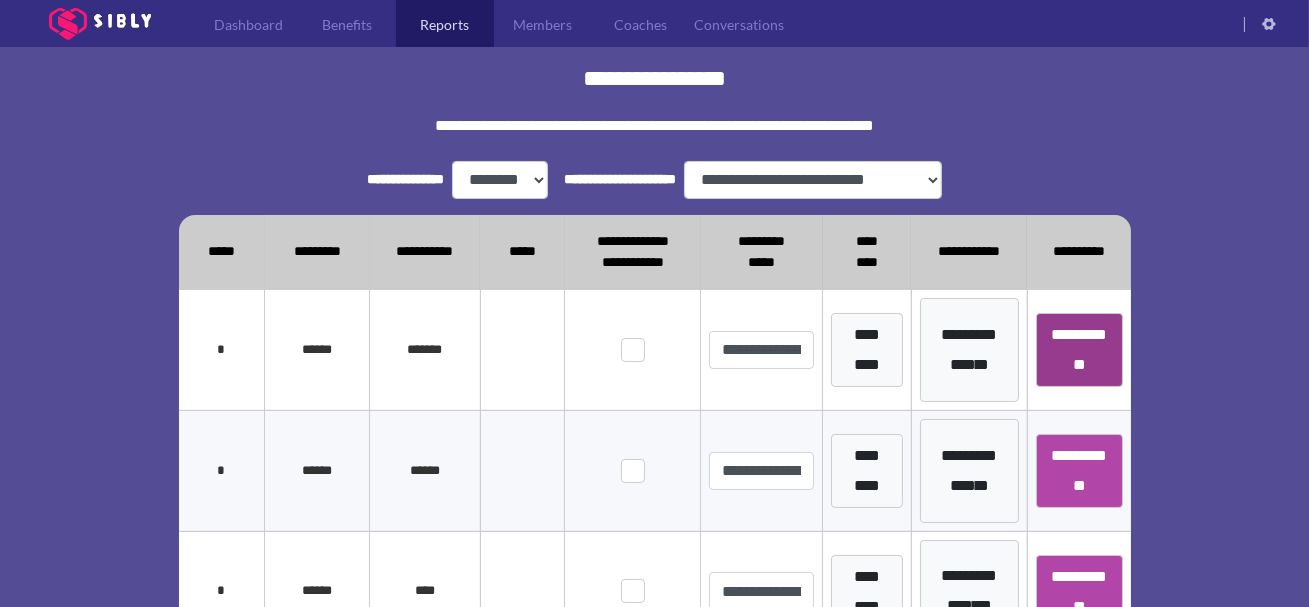 select on "*" 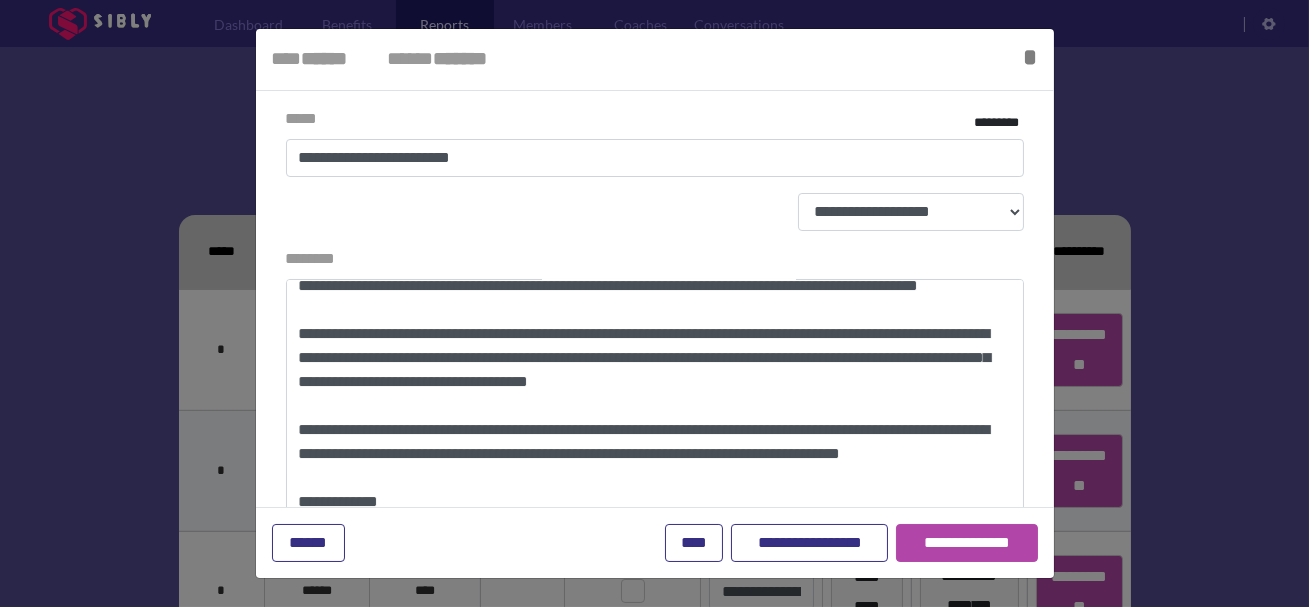 scroll, scrollTop: 61, scrollLeft: 0, axis: vertical 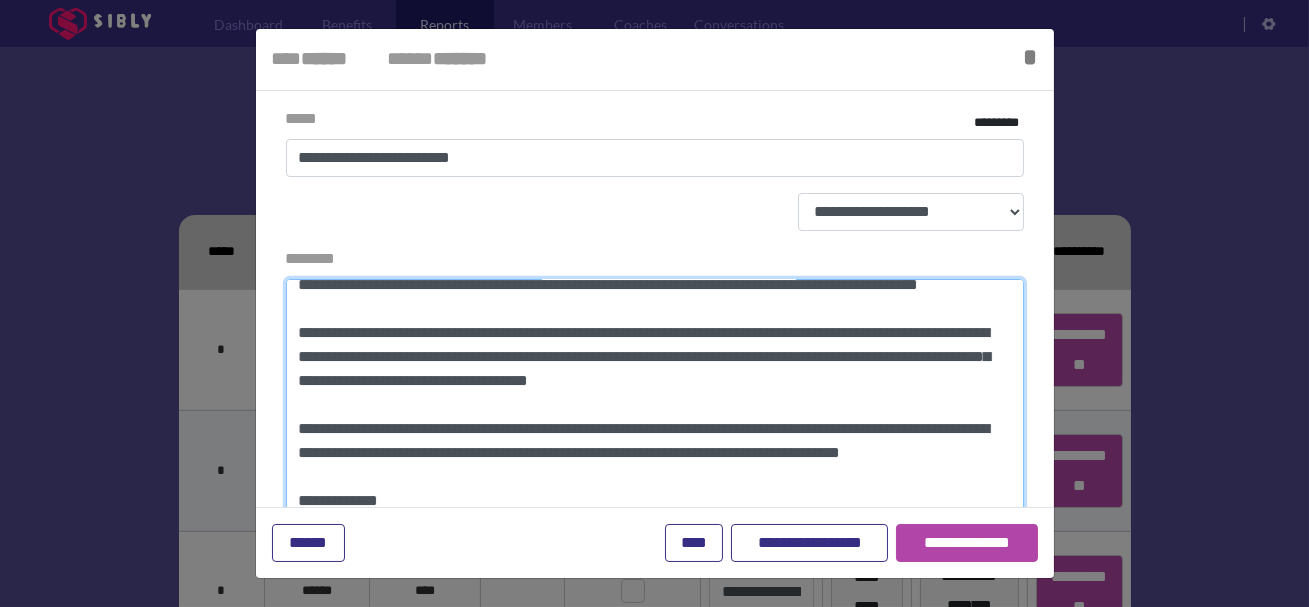 click on "********" at bounding box center [655, 466] 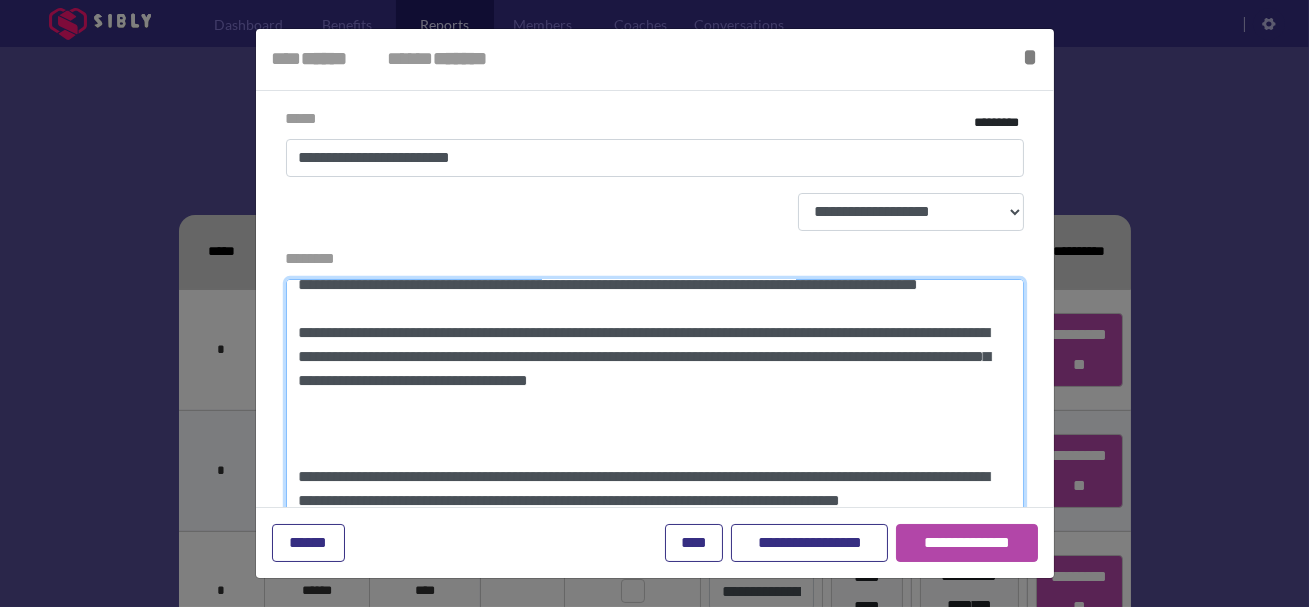 paste on "**********" 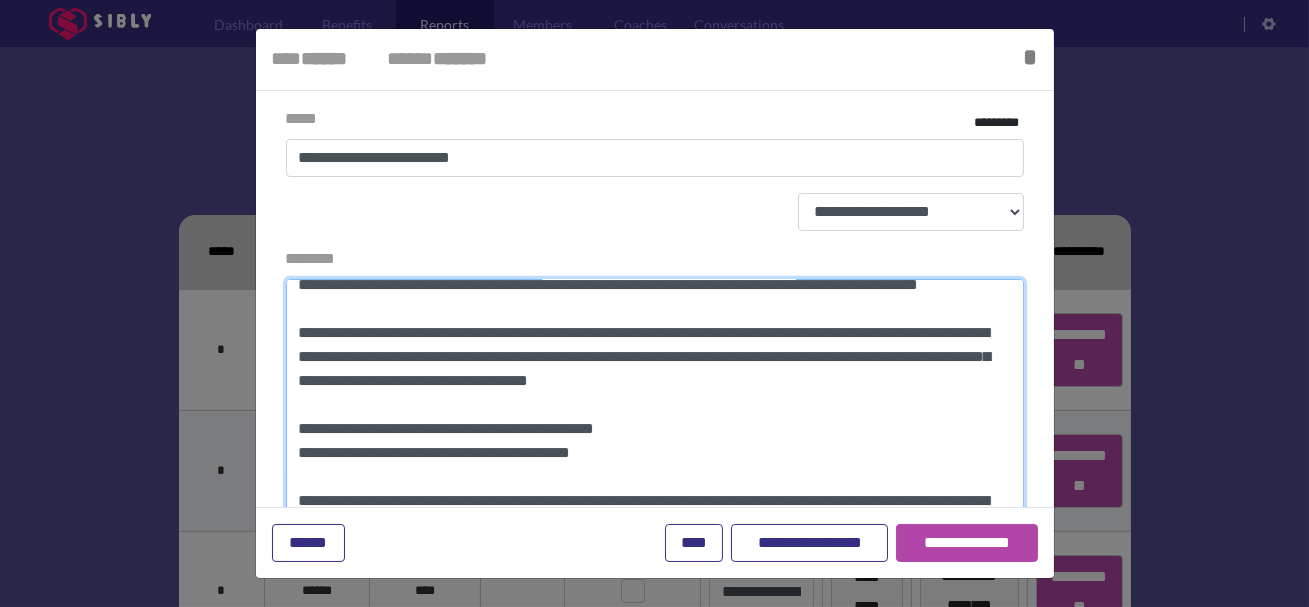 click on "********" at bounding box center (655, 466) 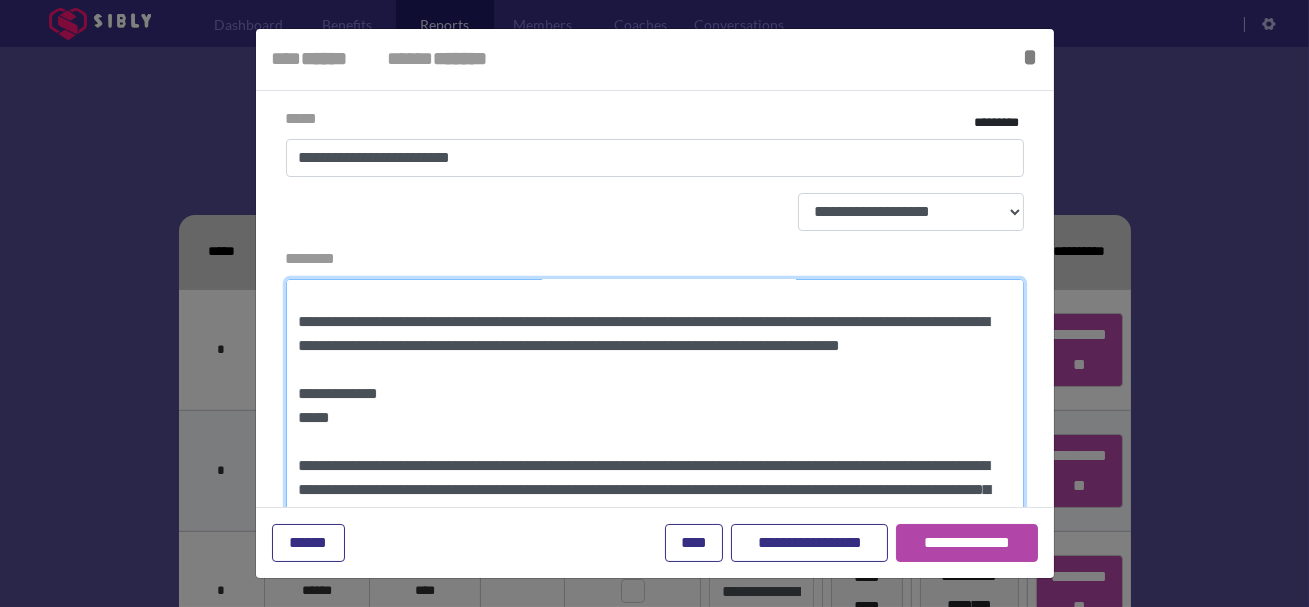 scroll, scrollTop: 312, scrollLeft: 0, axis: vertical 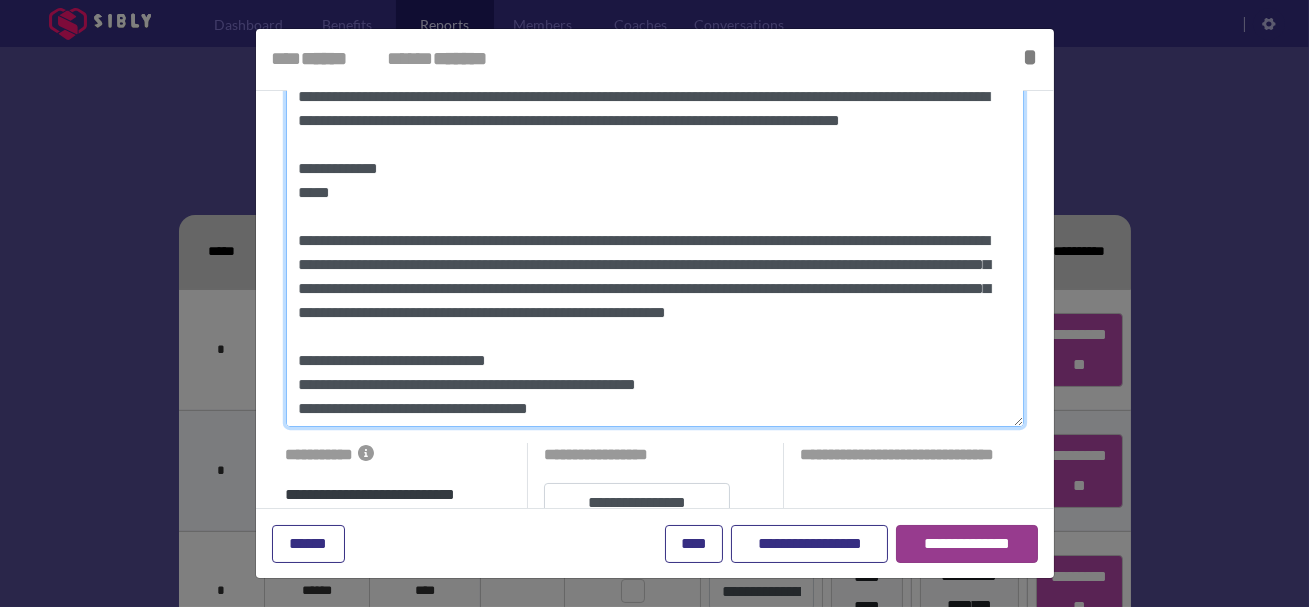 type on "**********" 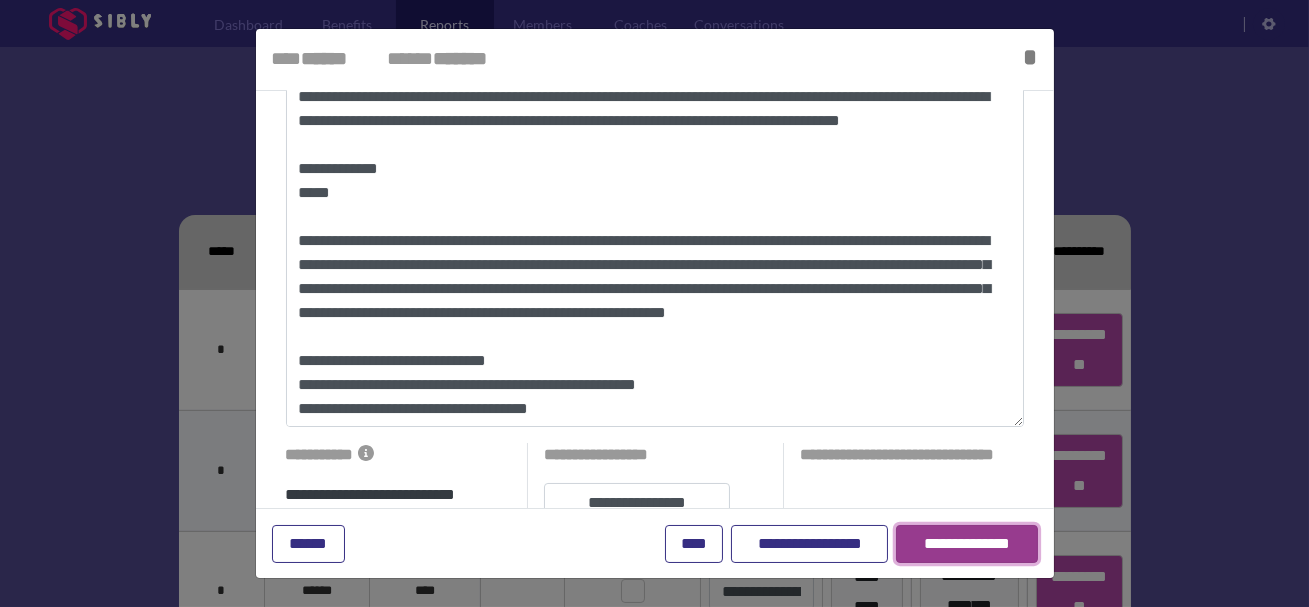 click on "**********" at bounding box center (967, 544) 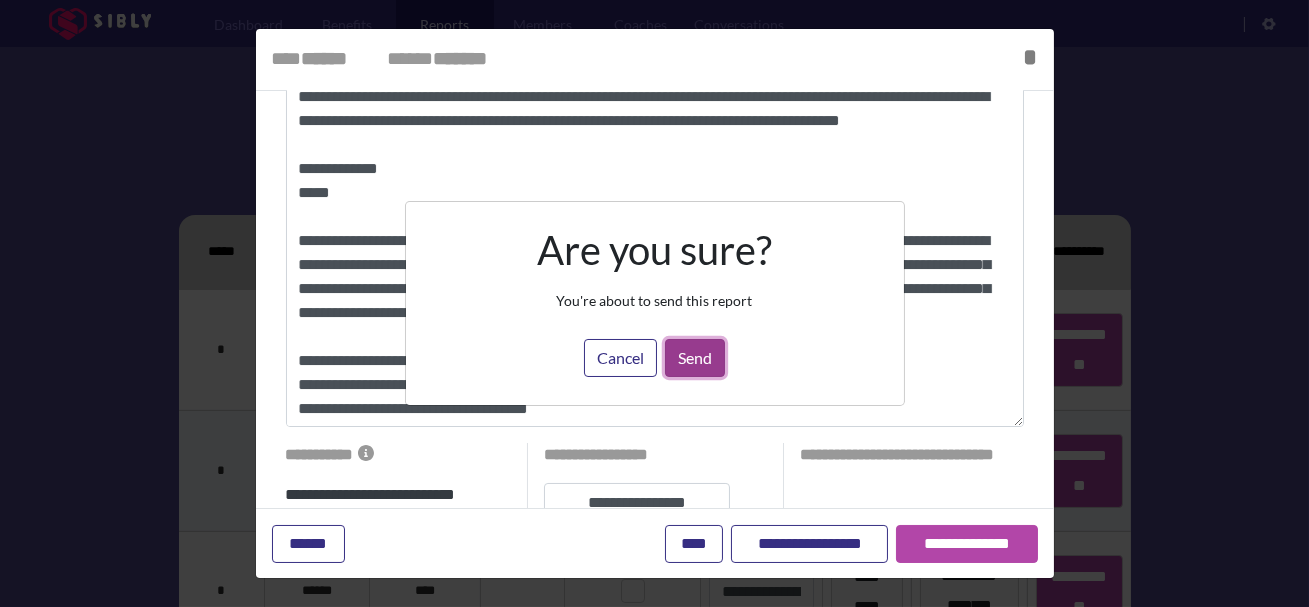 click on "Send" at bounding box center [695, 358] 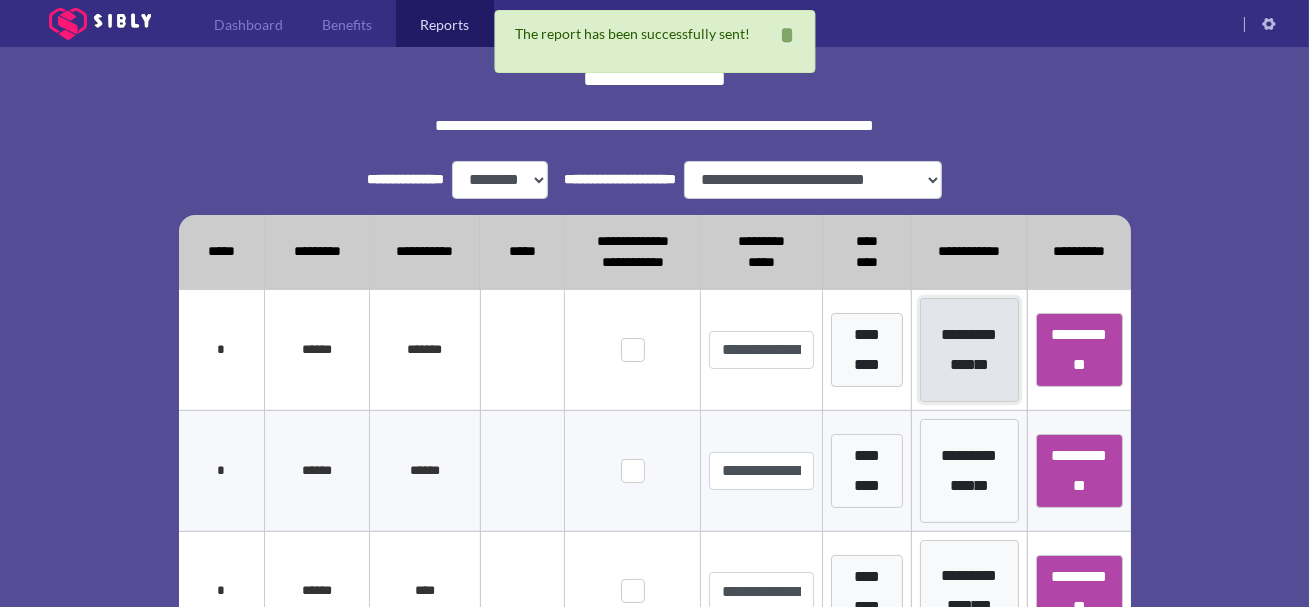 click on "**********" at bounding box center (969, 350) 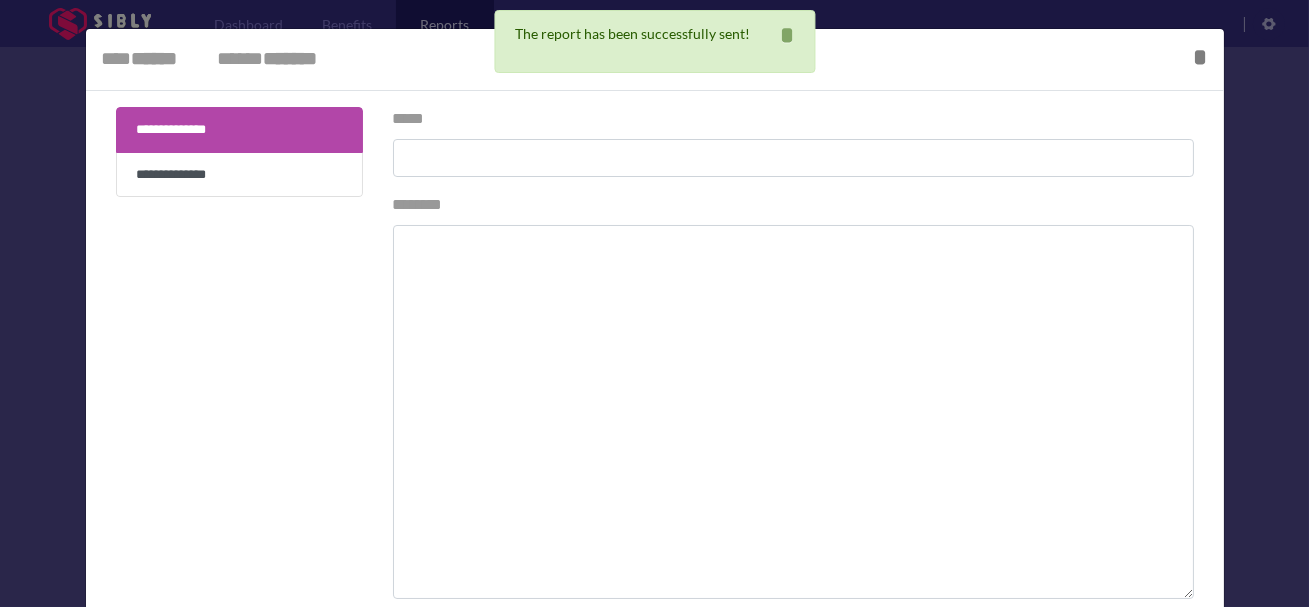 type on "**********" 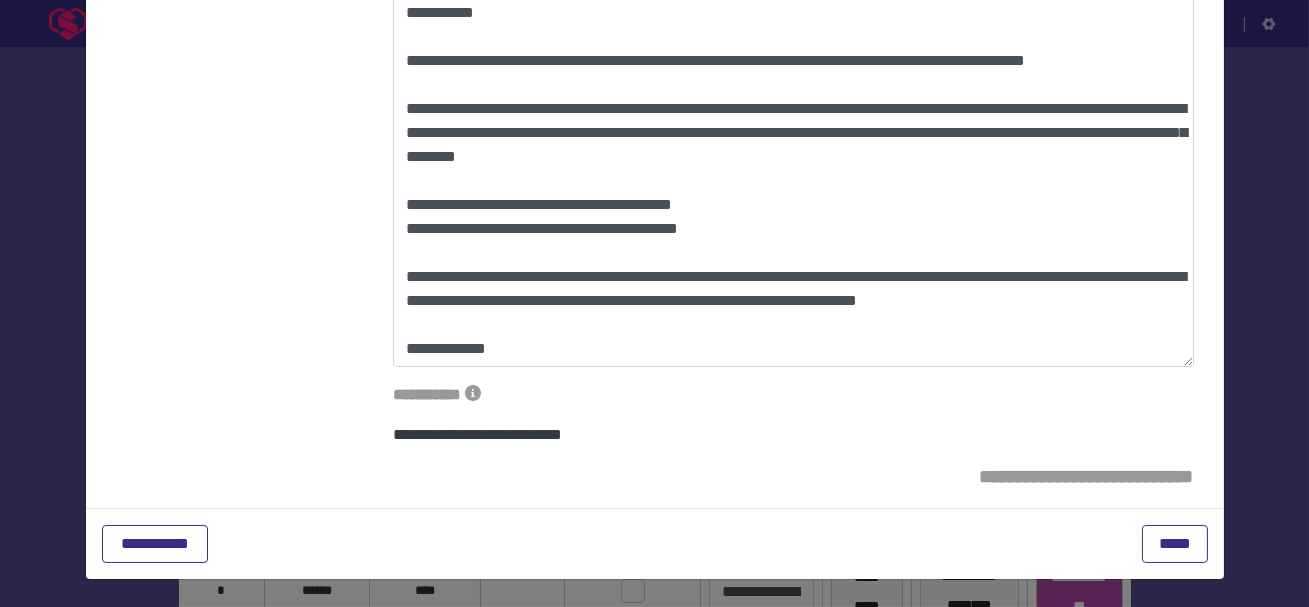 scroll, scrollTop: 0, scrollLeft: 0, axis: both 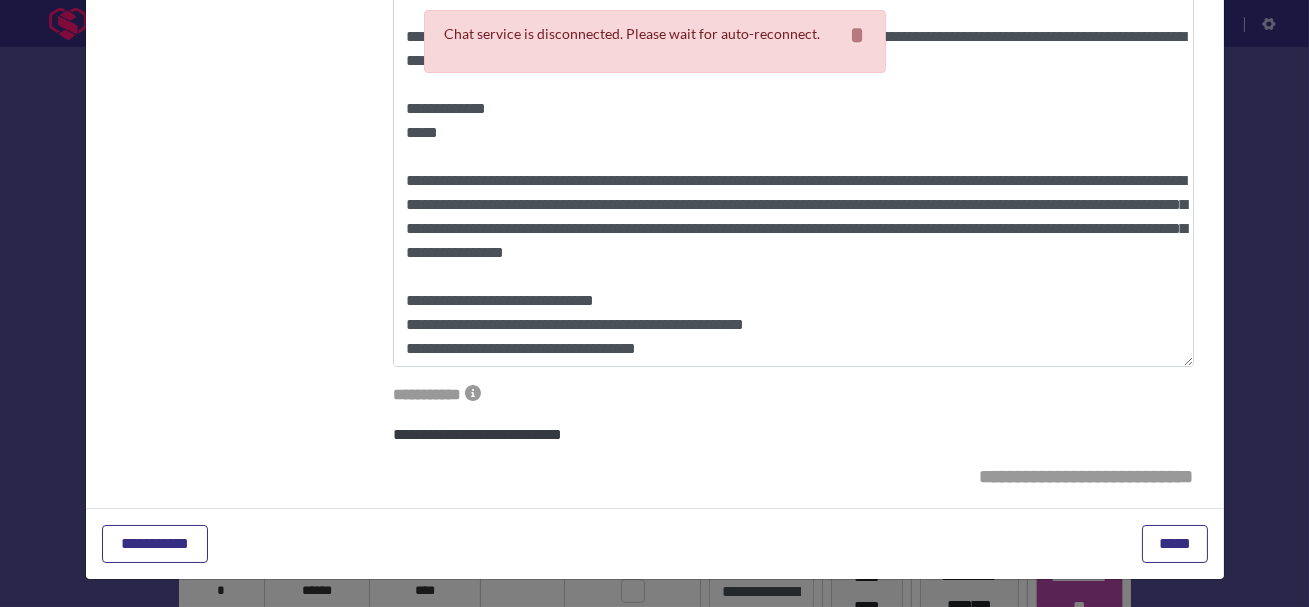 click at bounding box center (654, 303) 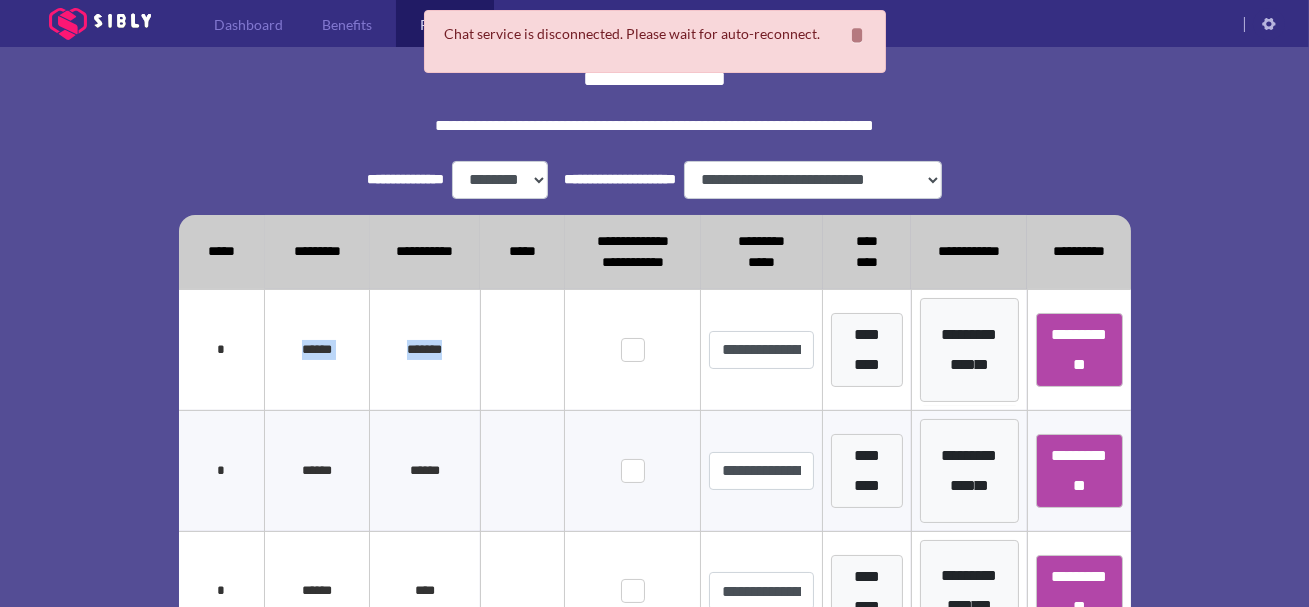 drag, startPoint x: 456, startPoint y: 395, endPoint x: 280, endPoint y: 396, distance: 176.00284 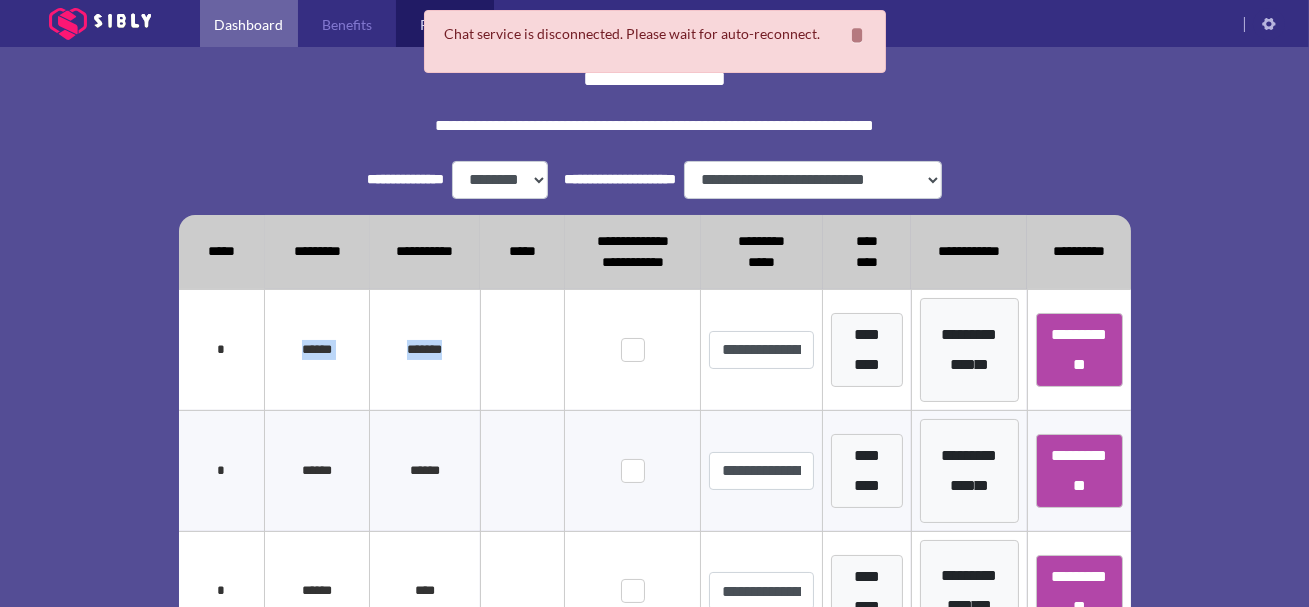 click on "Dashboard" at bounding box center (249, 24) 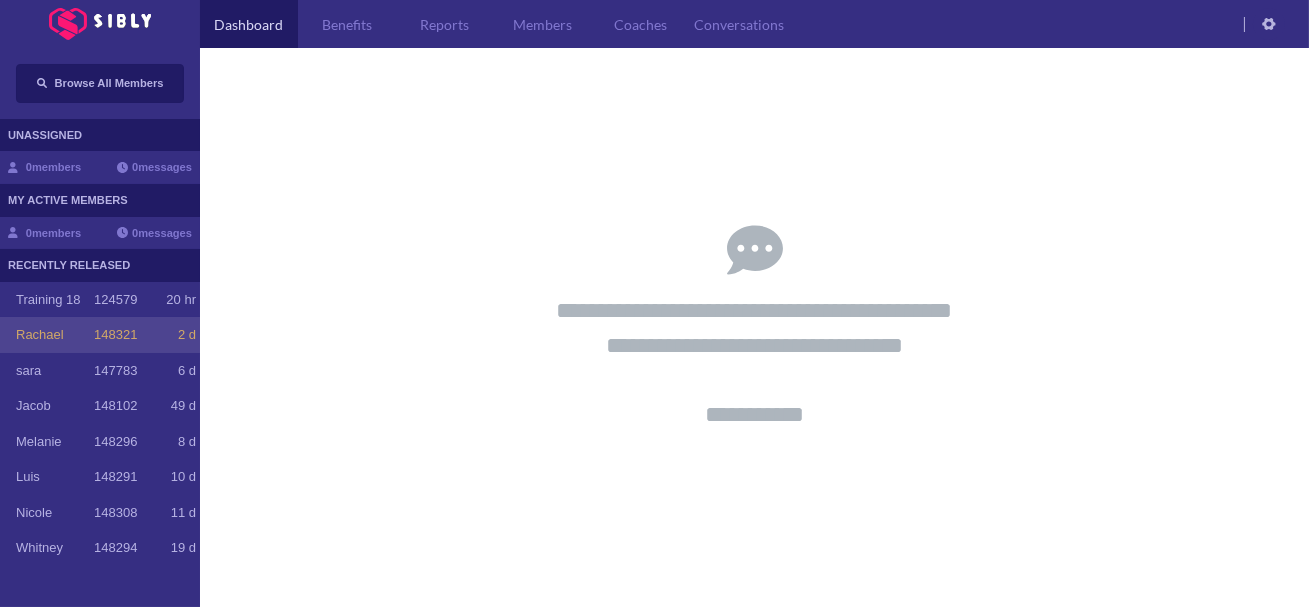 click on "Rachael" at bounding box center (55, 335) 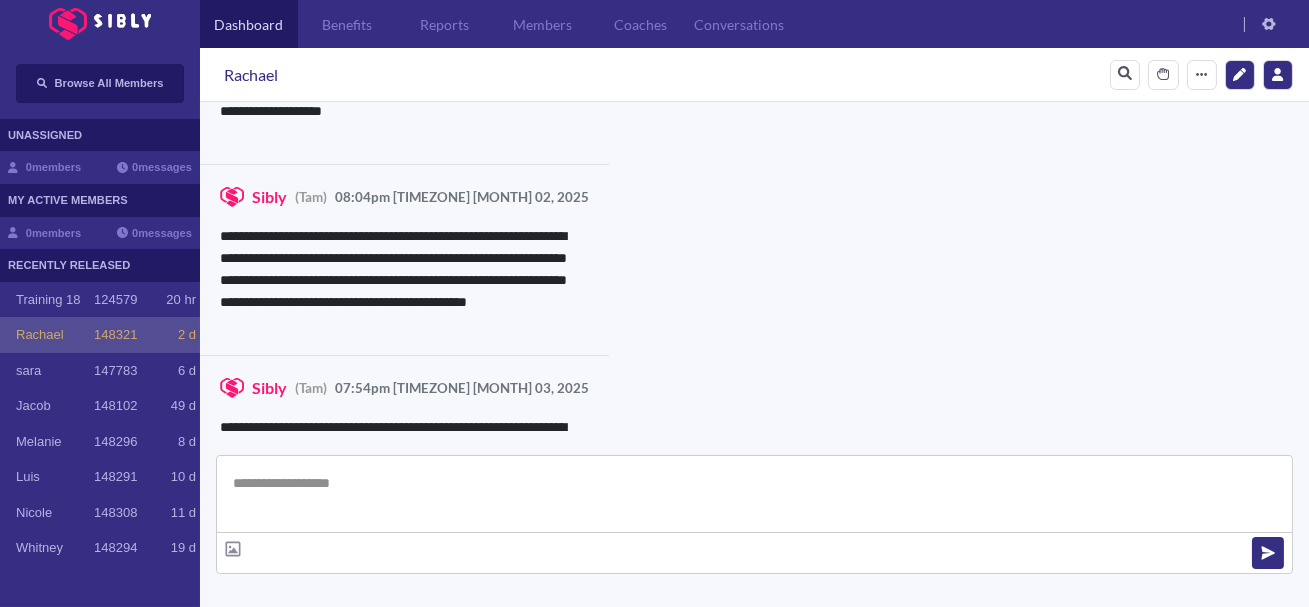 scroll, scrollTop: 1589, scrollLeft: 0, axis: vertical 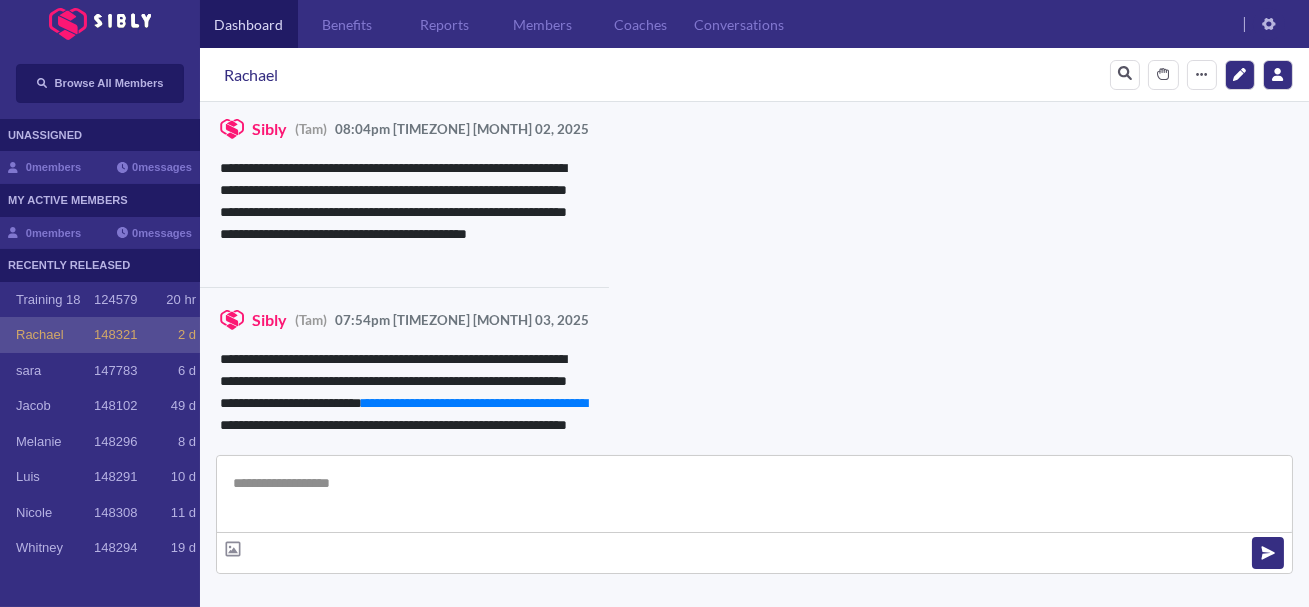drag, startPoint x: 1262, startPoint y: 154, endPoint x: 1162, endPoint y: 155, distance: 100.005 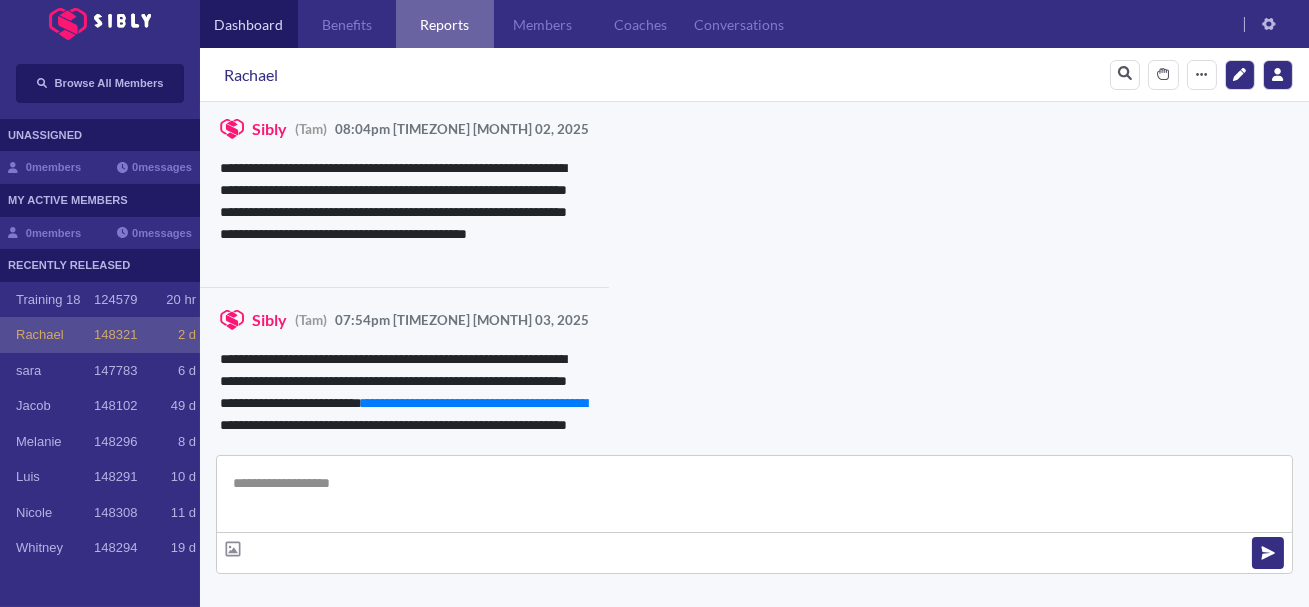 click on "Reports" at bounding box center (445, 24) 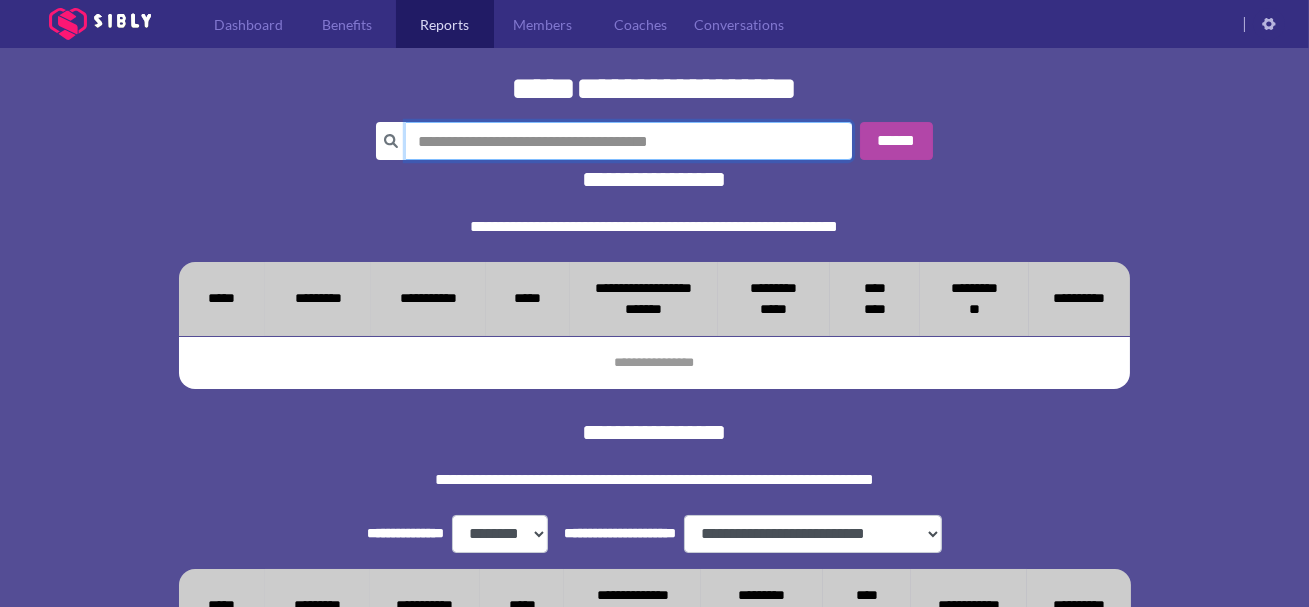 click at bounding box center [629, 141] 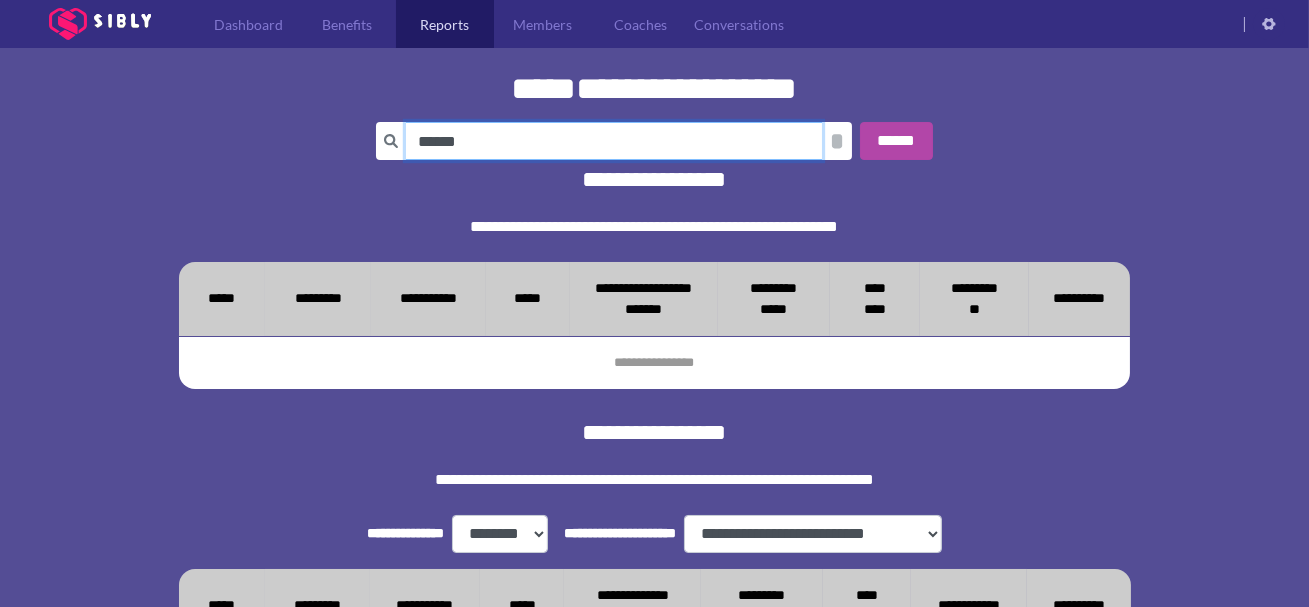 type on "******" 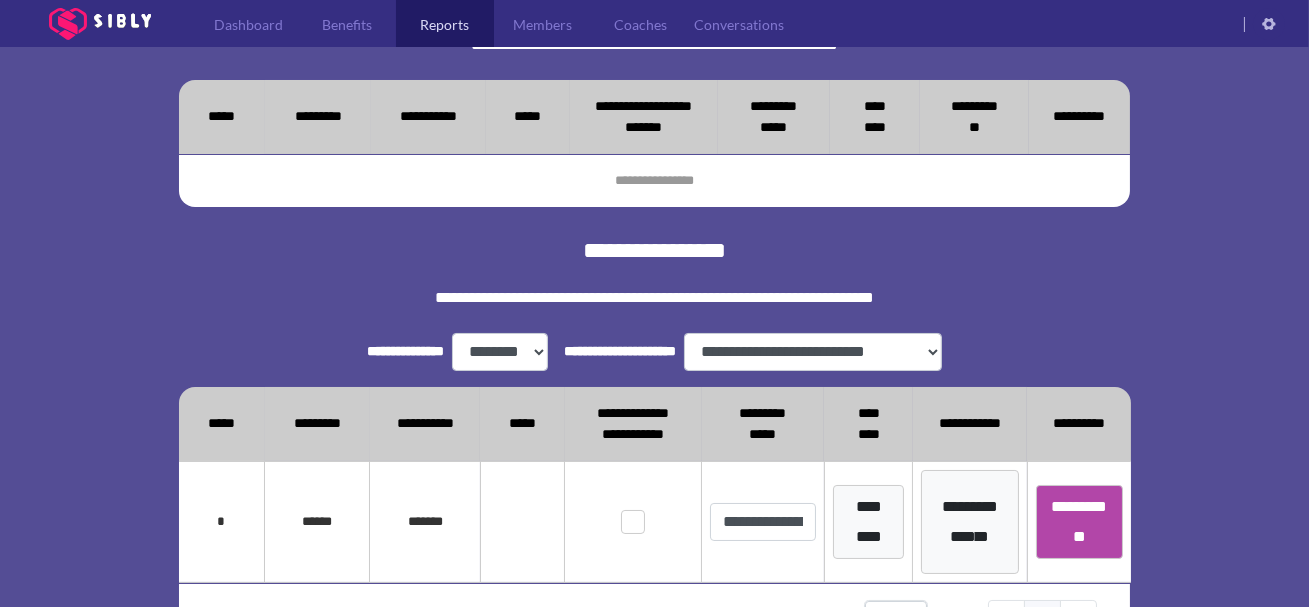 scroll, scrollTop: 314, scrollLeft: 0, axis: vertical 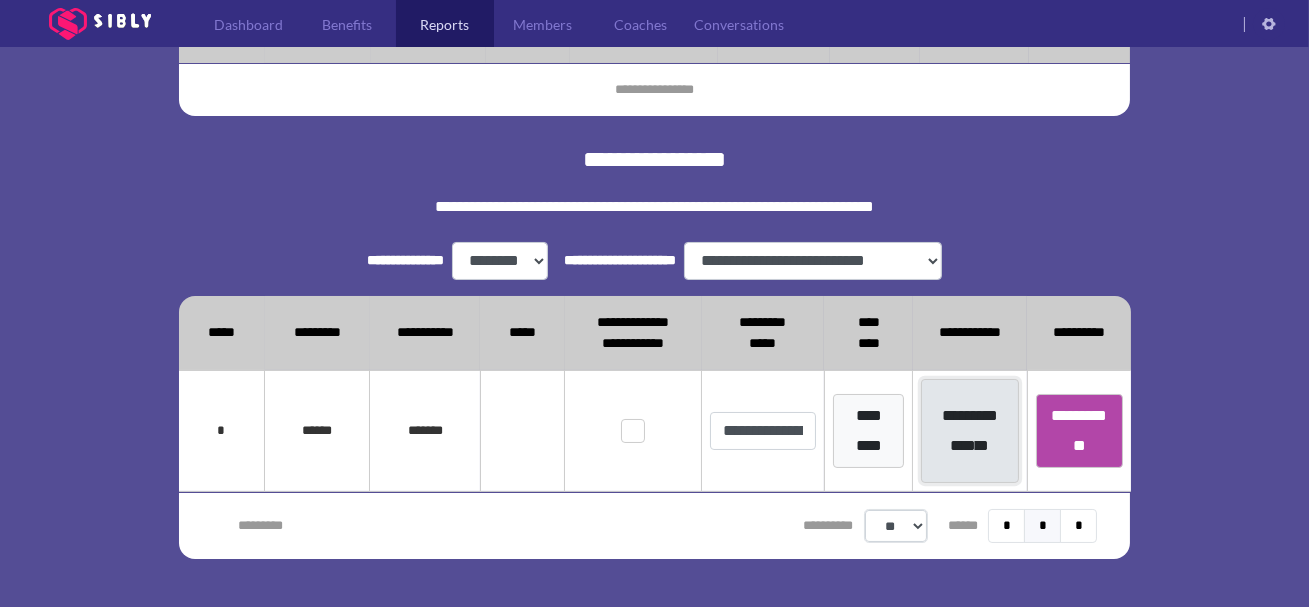 click on "**********" at bounding box center [969, 431] 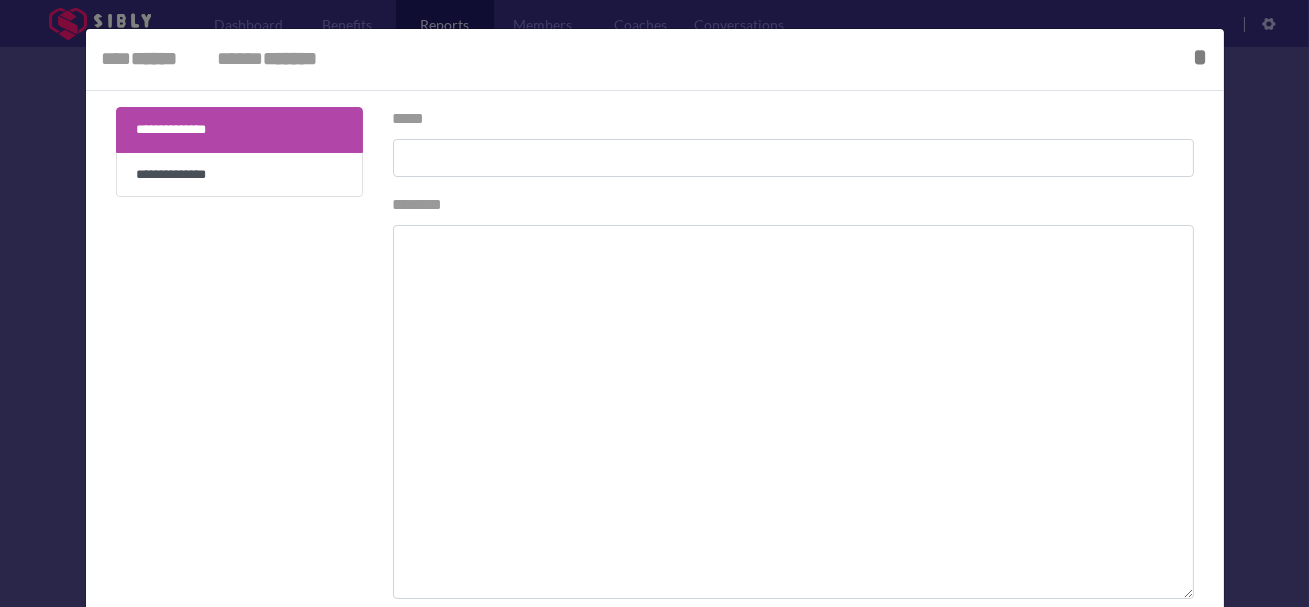 type on "**********" 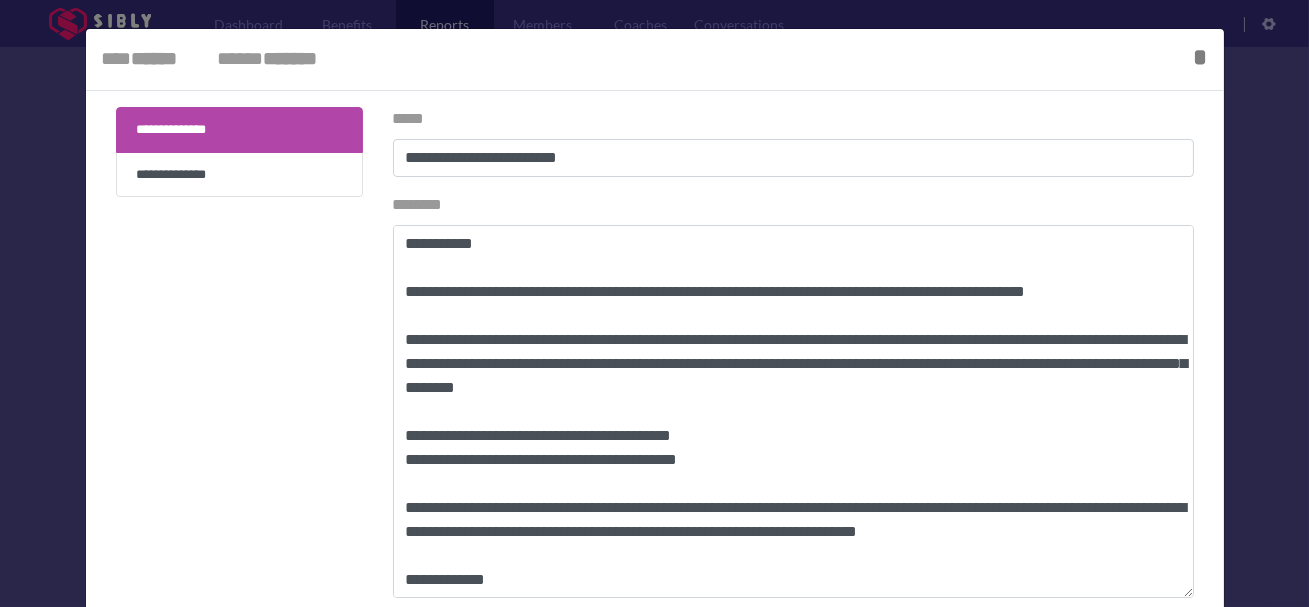 click at bounding box center [654, 303] 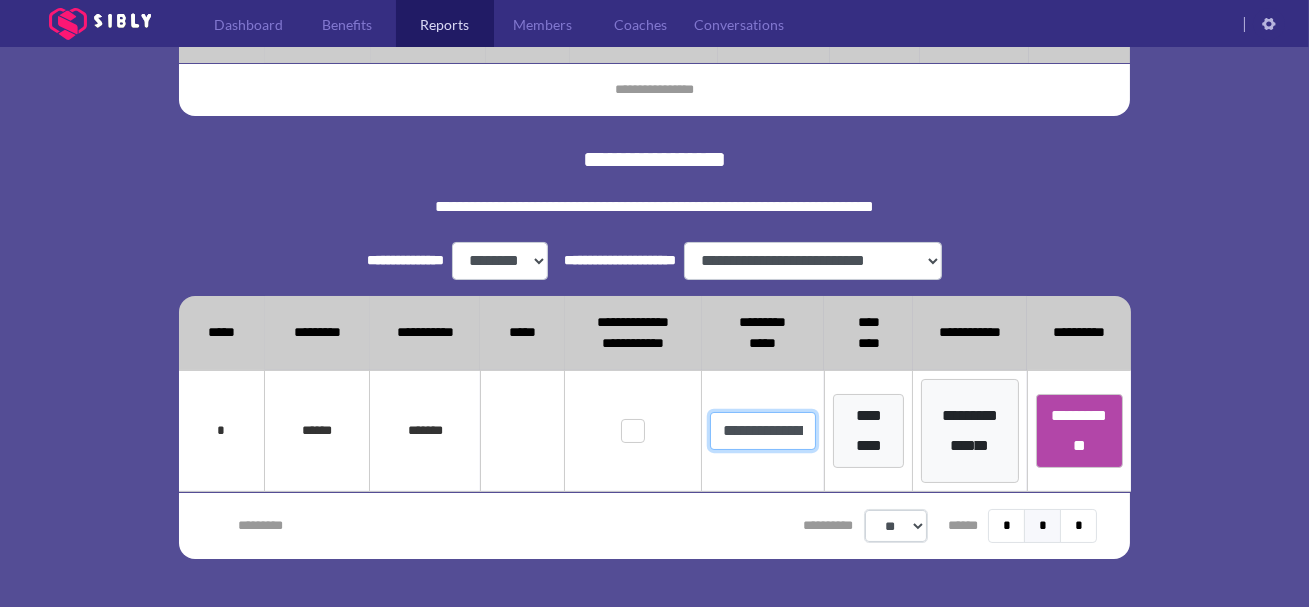 click on "**********" at bounding box center [762, 431] 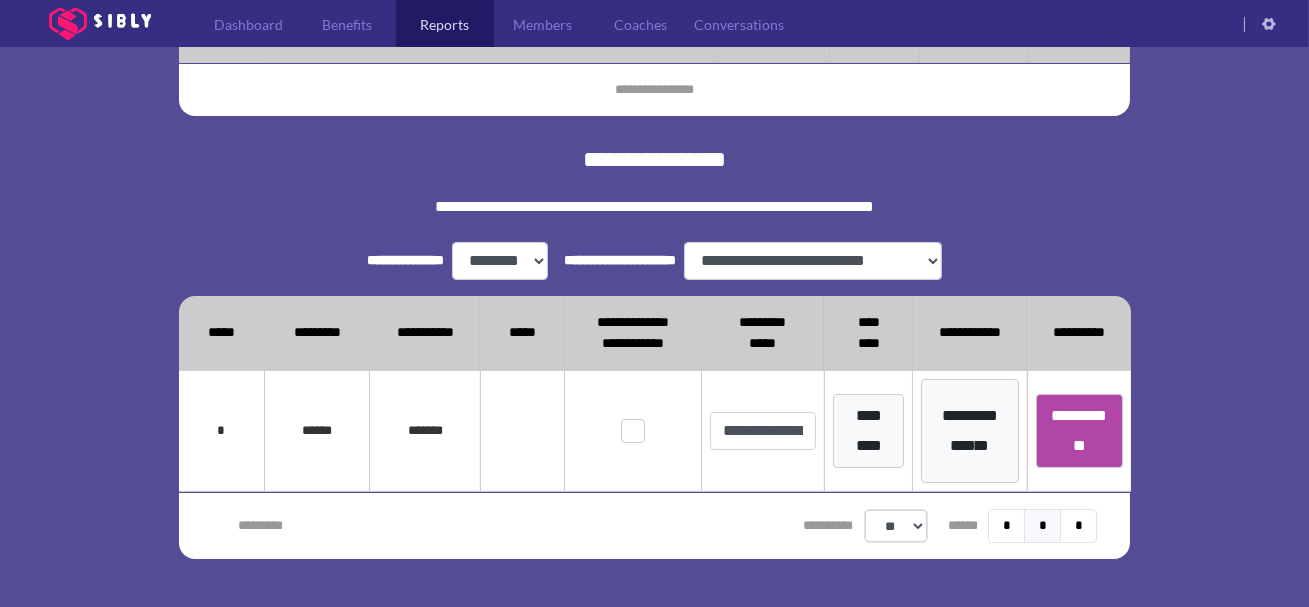 click on "**********" at bounding box center (655, 206) 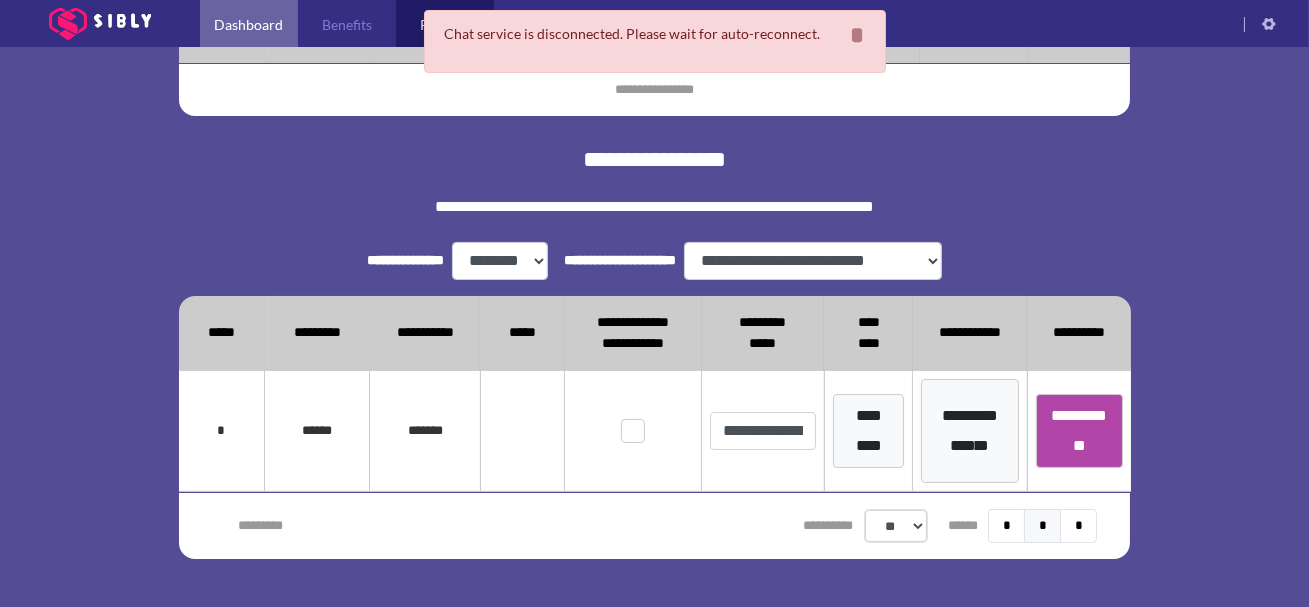 click on "Dashboard" at bounding box center [249, 24] 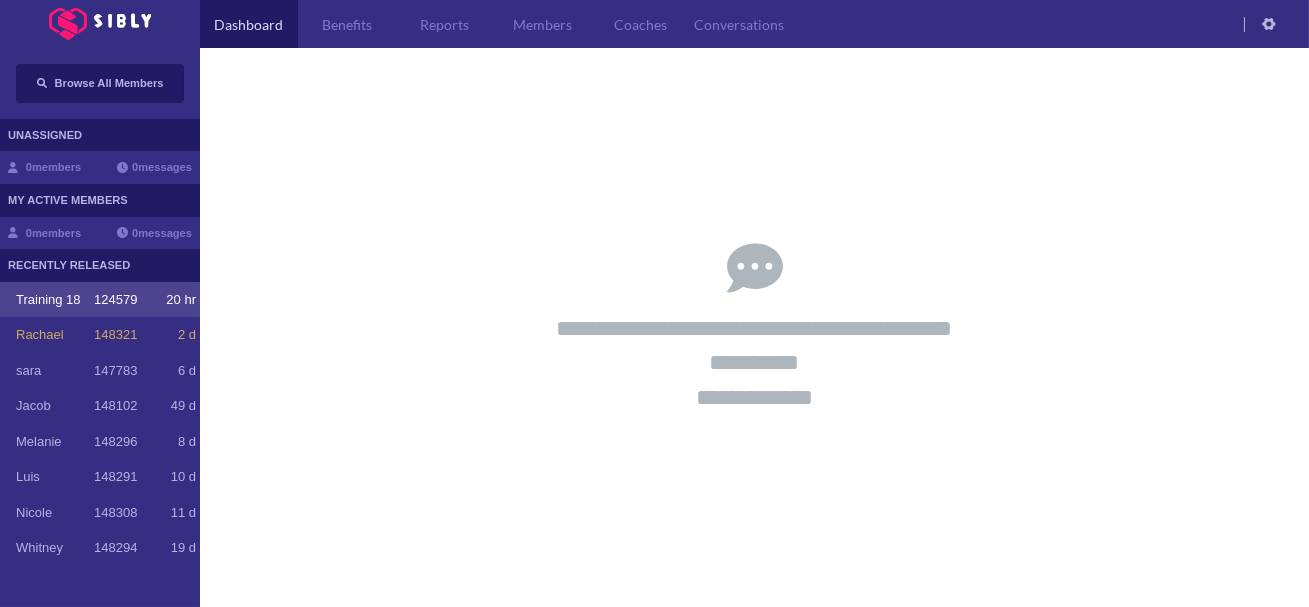 click on "124579" at bounding box center [115, 300] 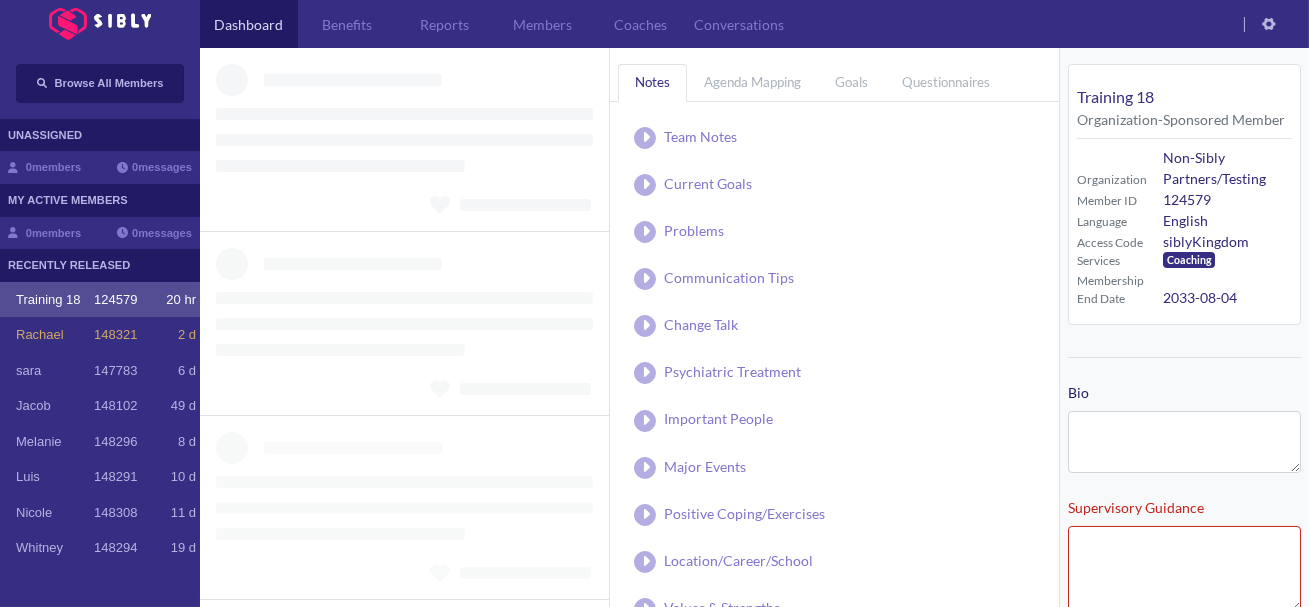 type on "**********" 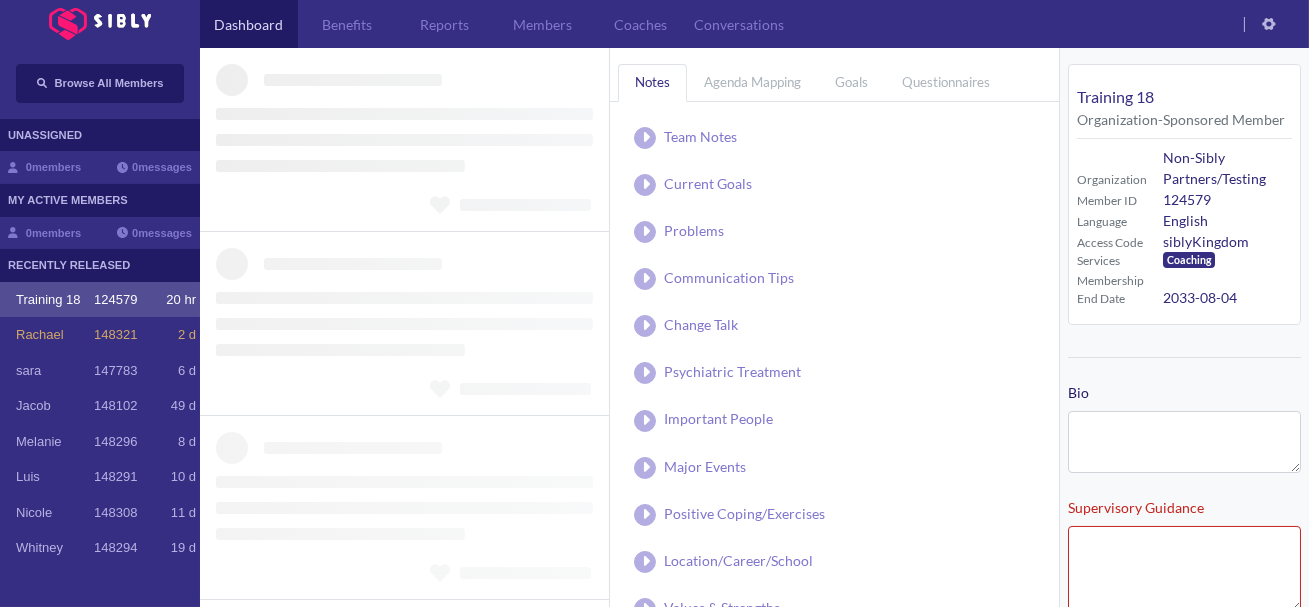 type on "**********" 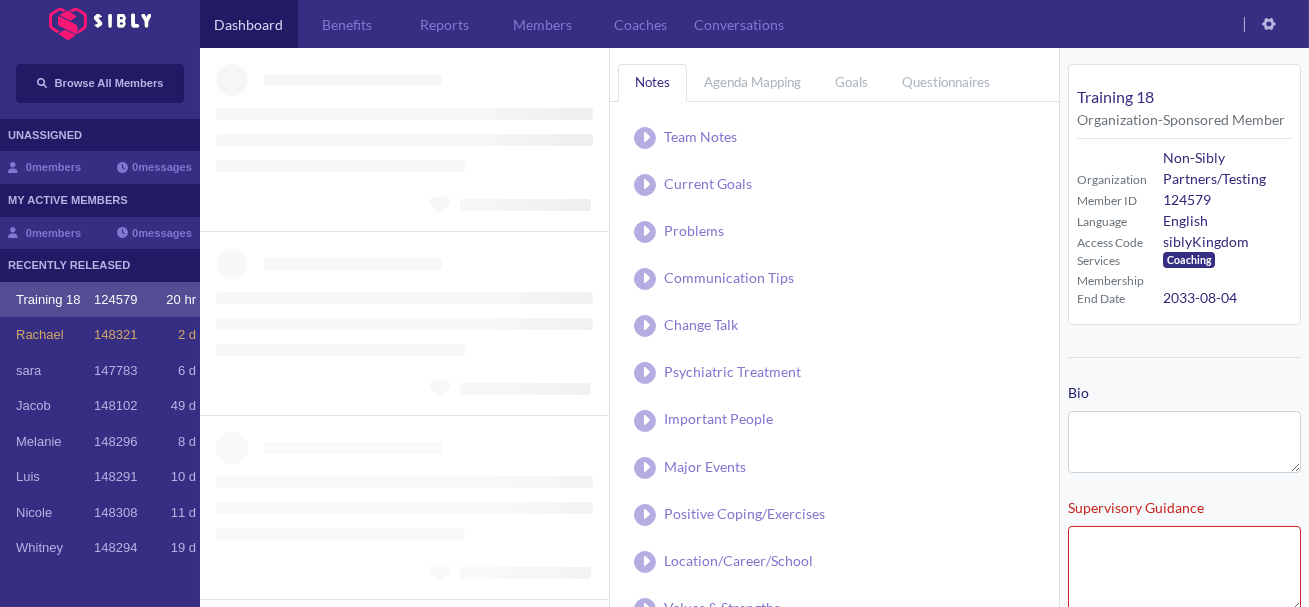type on "**********" 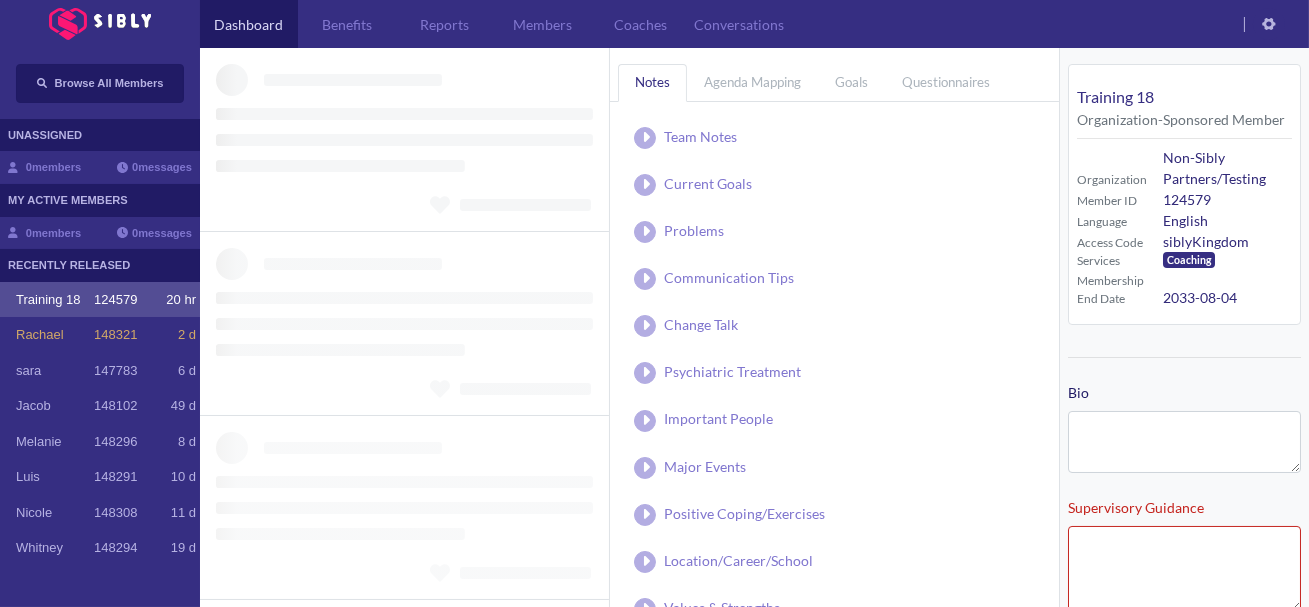type on "**********" 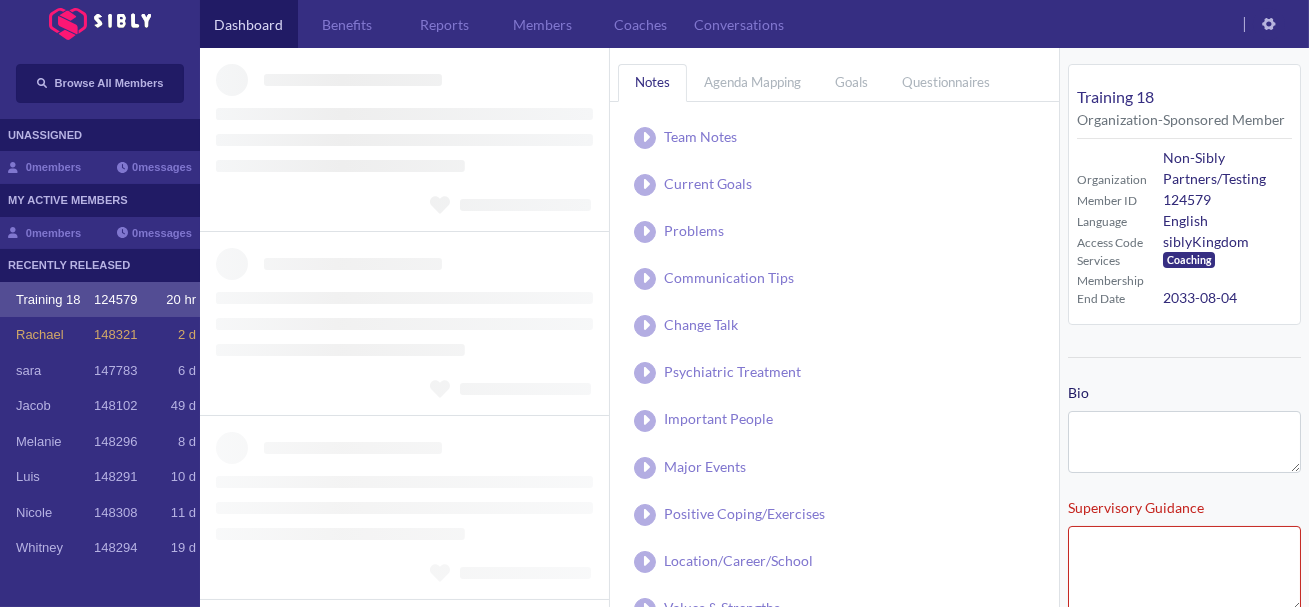 type on "**********" 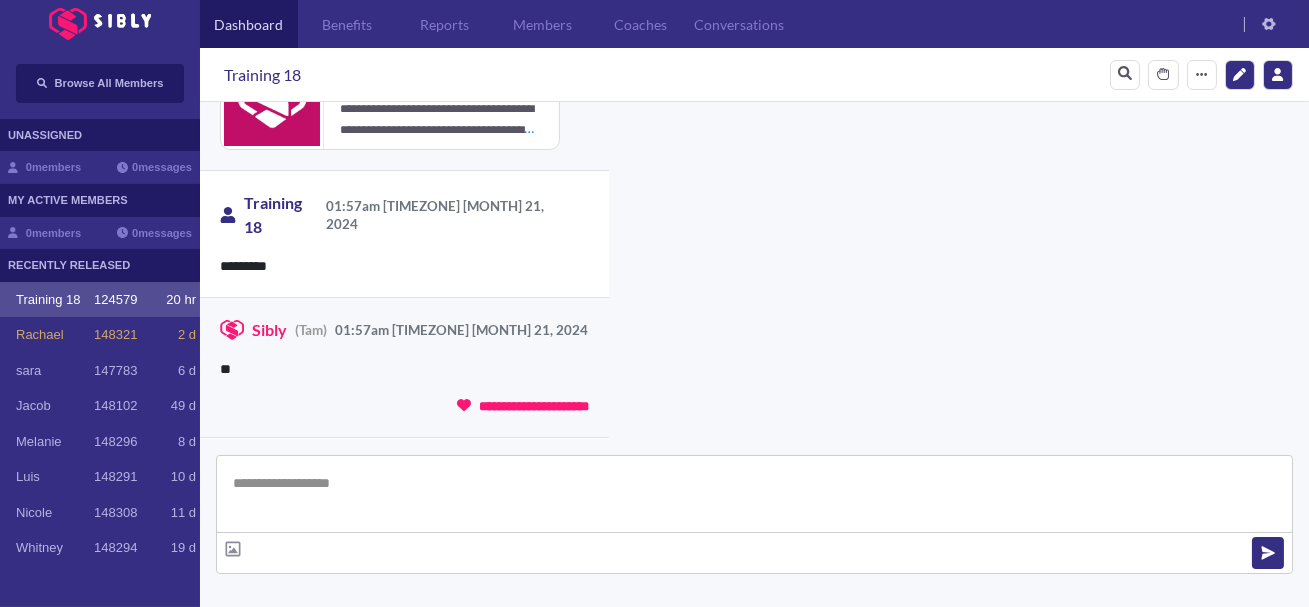 scroll, scrollTop: 2944, scrollLeft: 0, axis: vertical 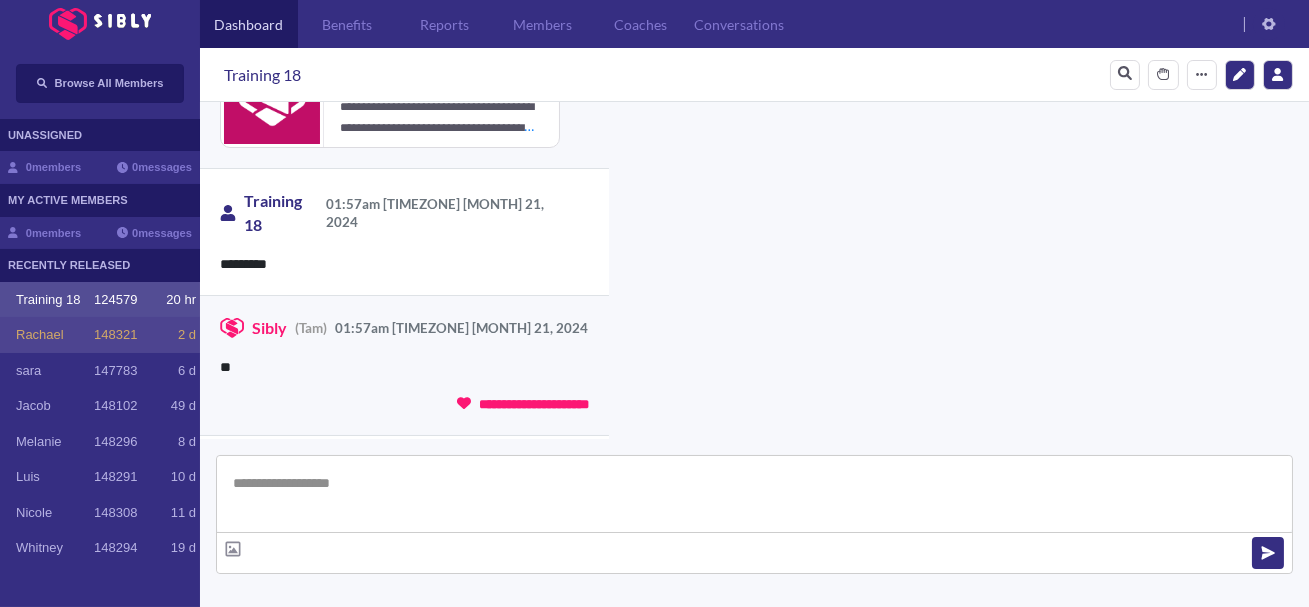 click on "148321" at bounding box center (115, 335) 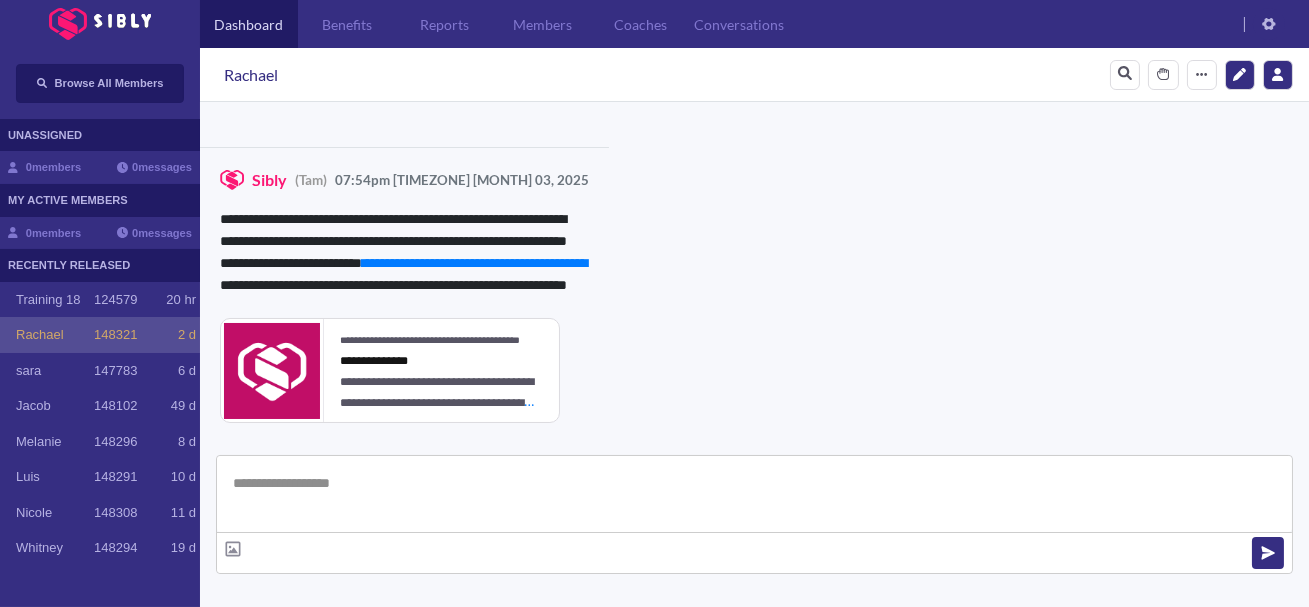 scroll, scrollTop: 1589, scrollLeft: 0, axis: vertical 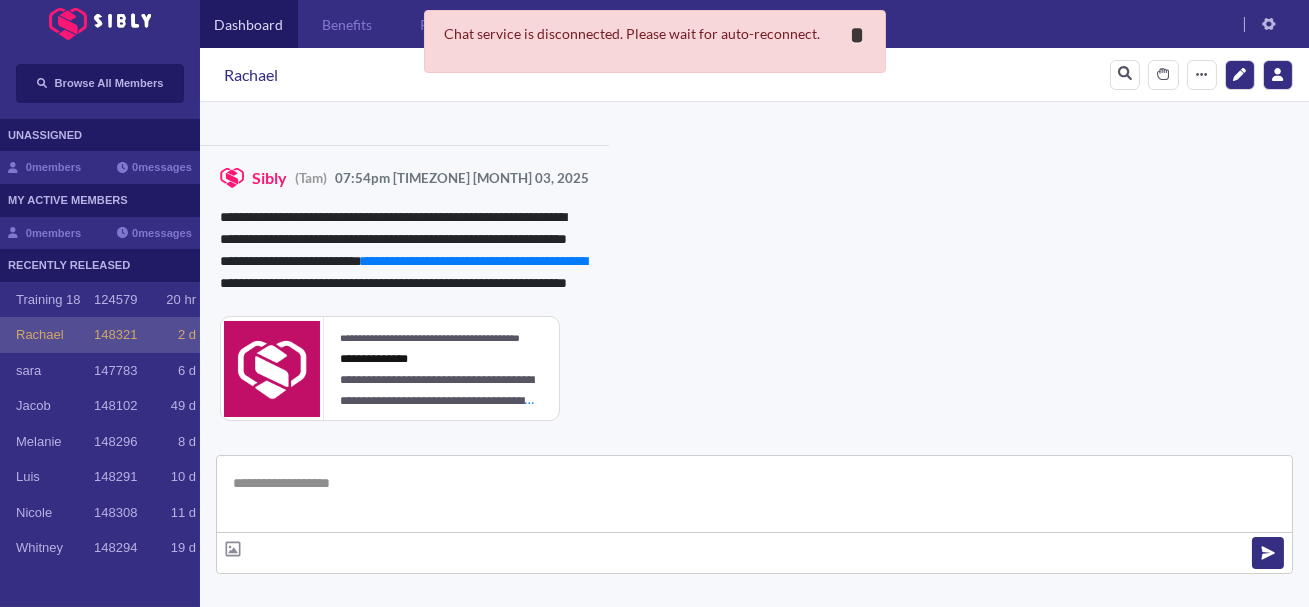 click on "*" at bounding box center [858, 35] 